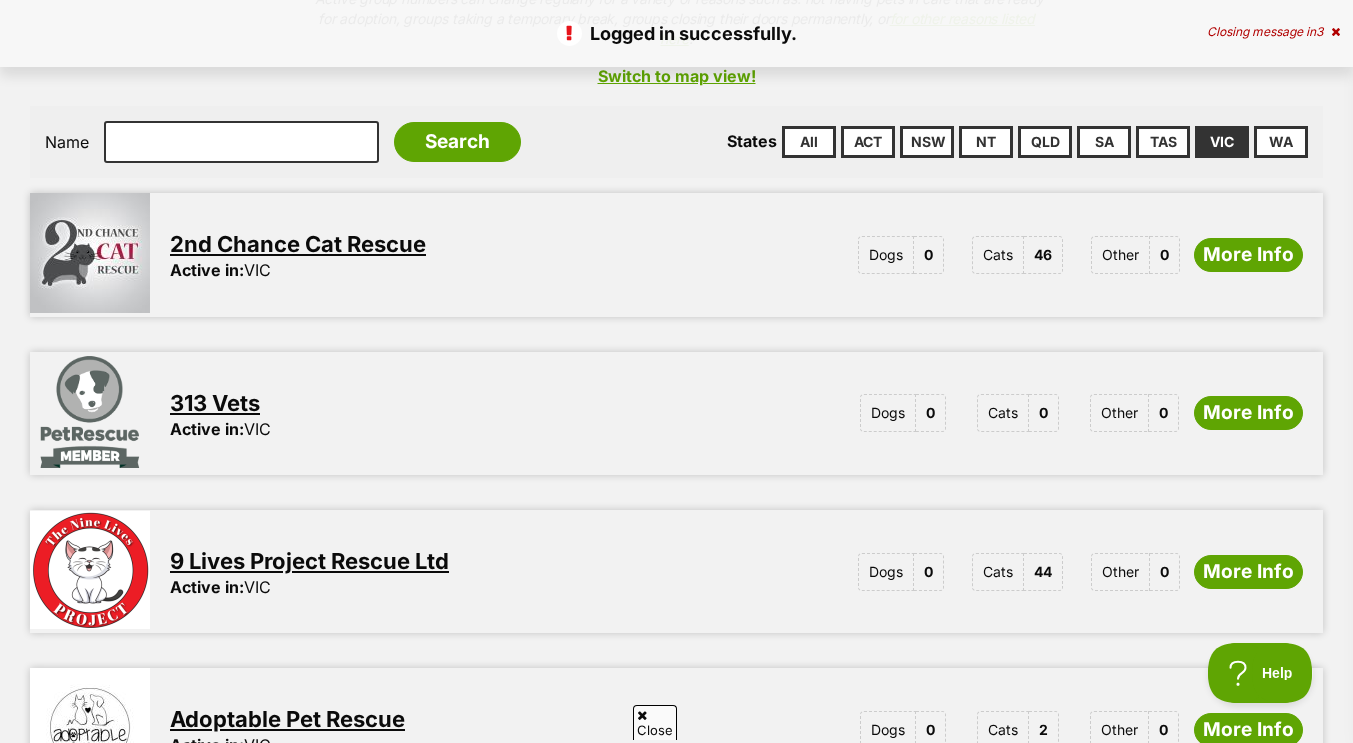 scroll, scrollTop: 447, scrollLeft: 0, axis: vertical 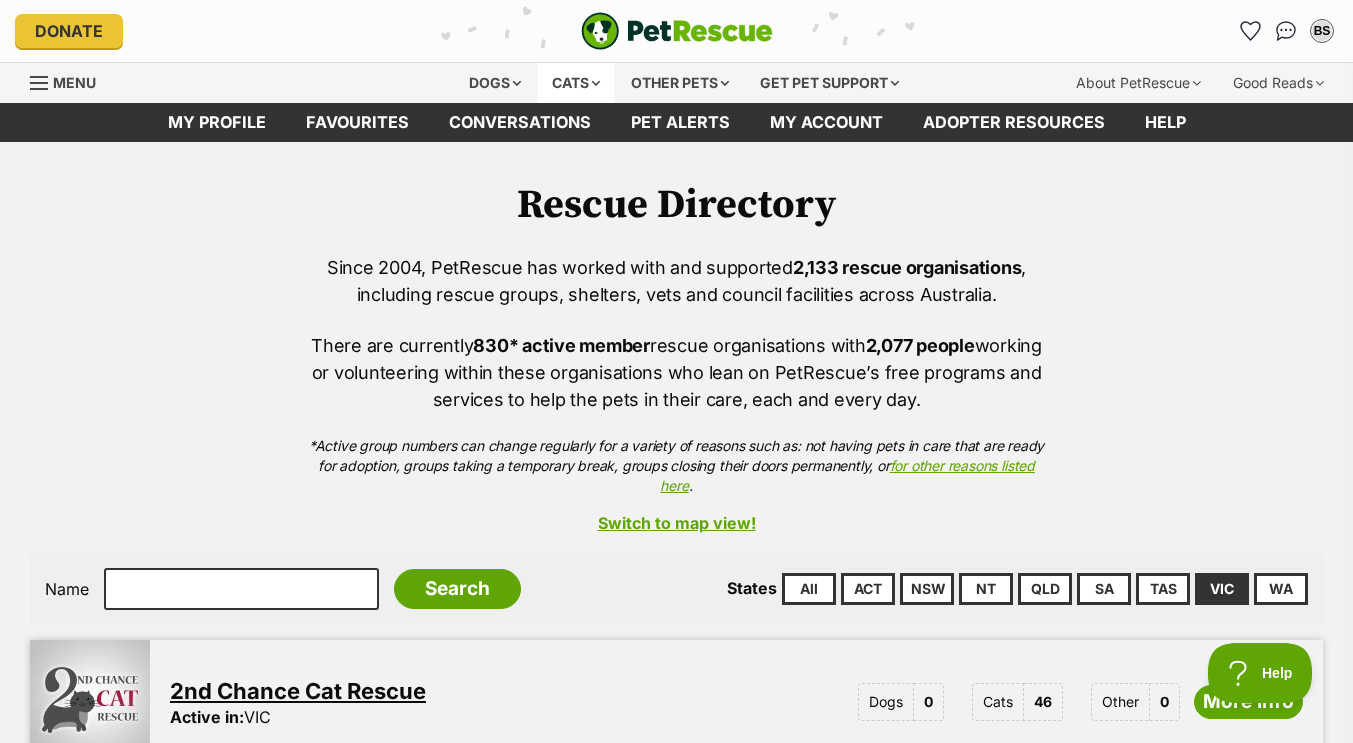 click on "Cats" at bounding box center [576, 83] 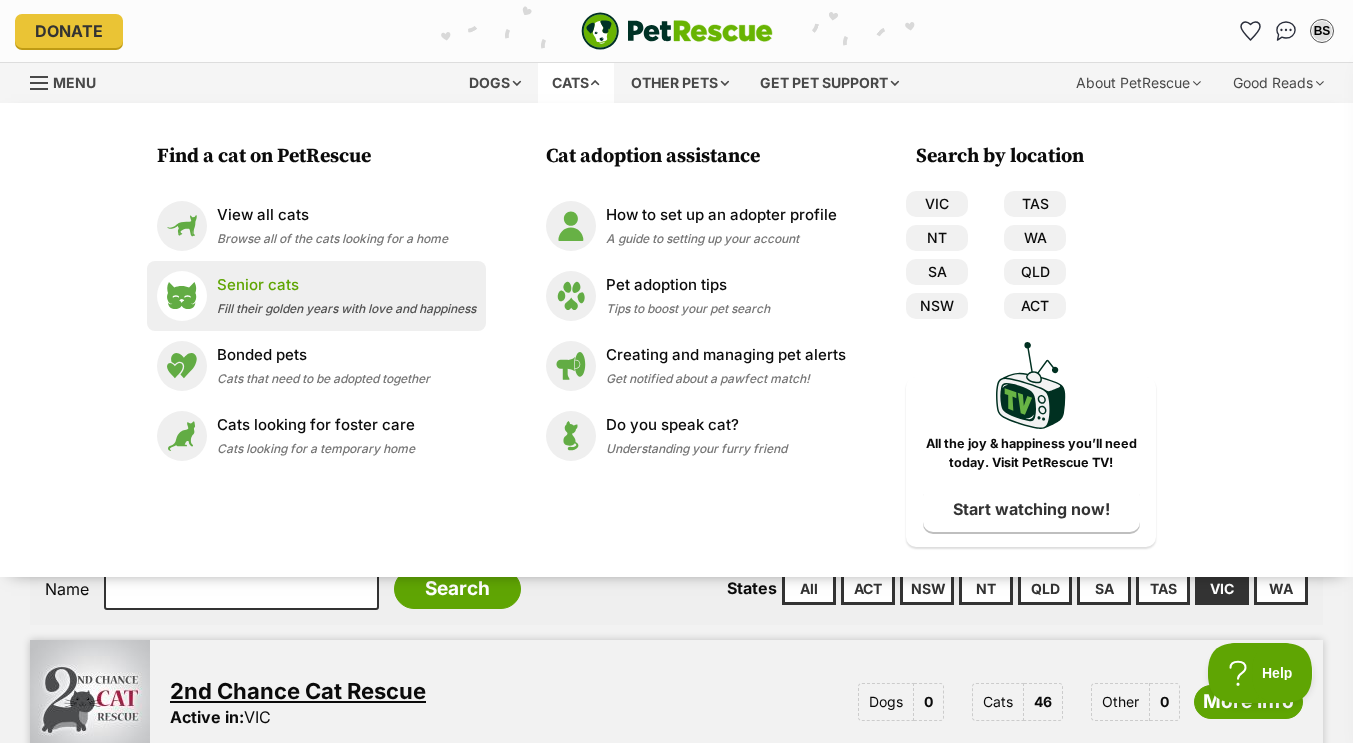 click on "Fill their golden years with love and happiness" at bounding box center (346, 308) 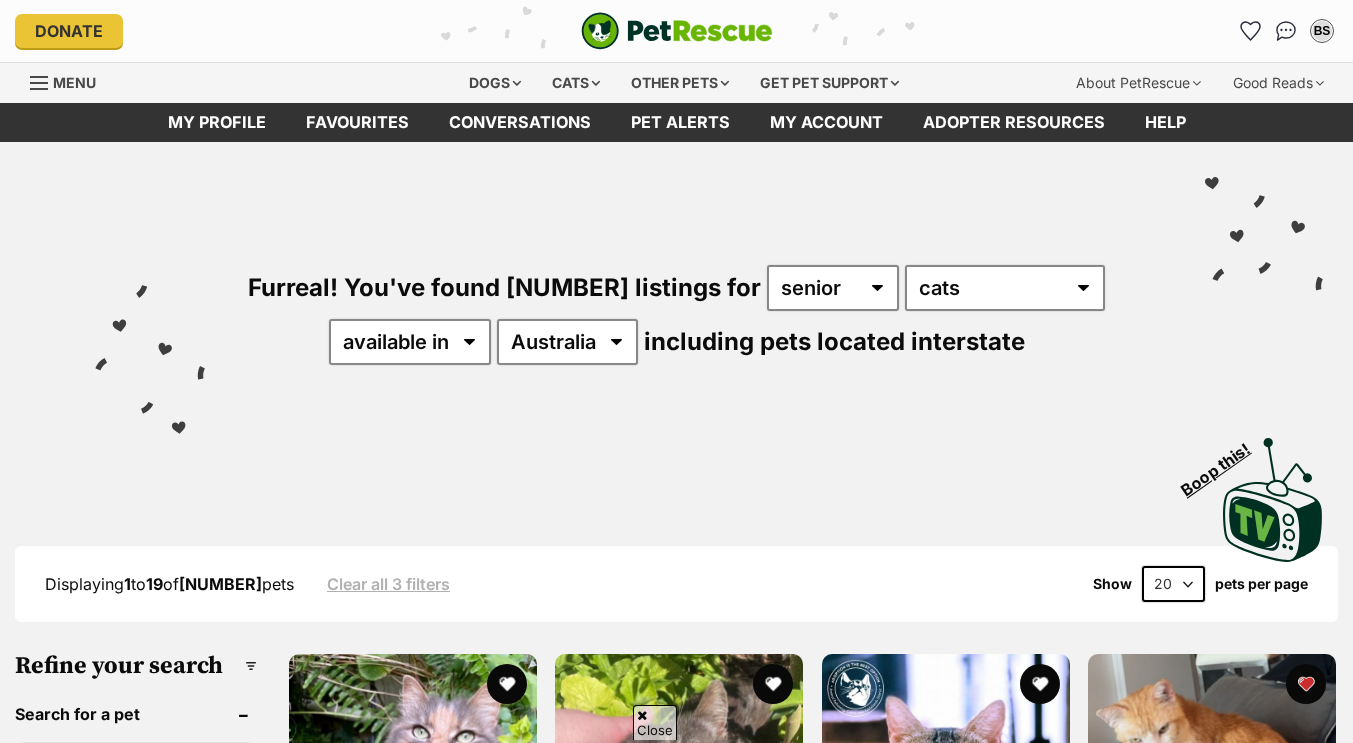 scroll, scrollTop: 359, scrollLeft: 0, axis: vertical 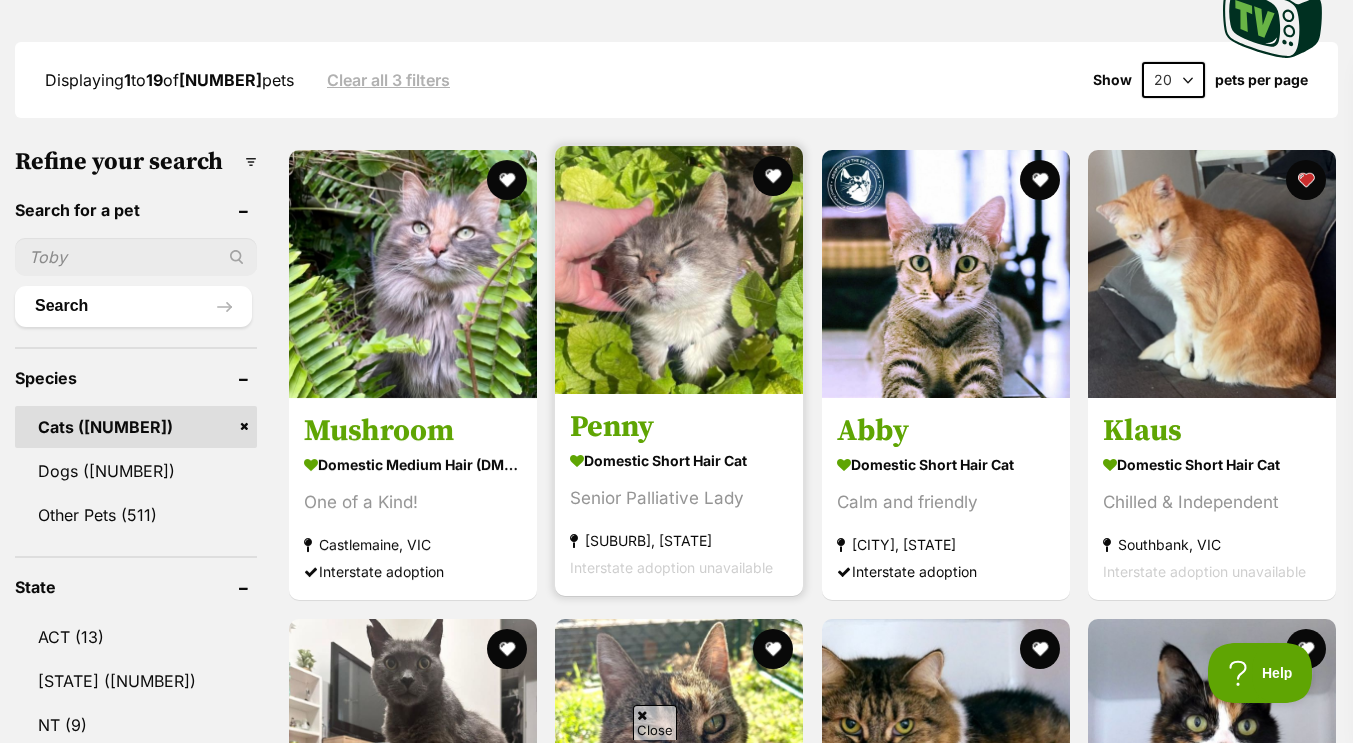 click at bounding box center (679, 270) 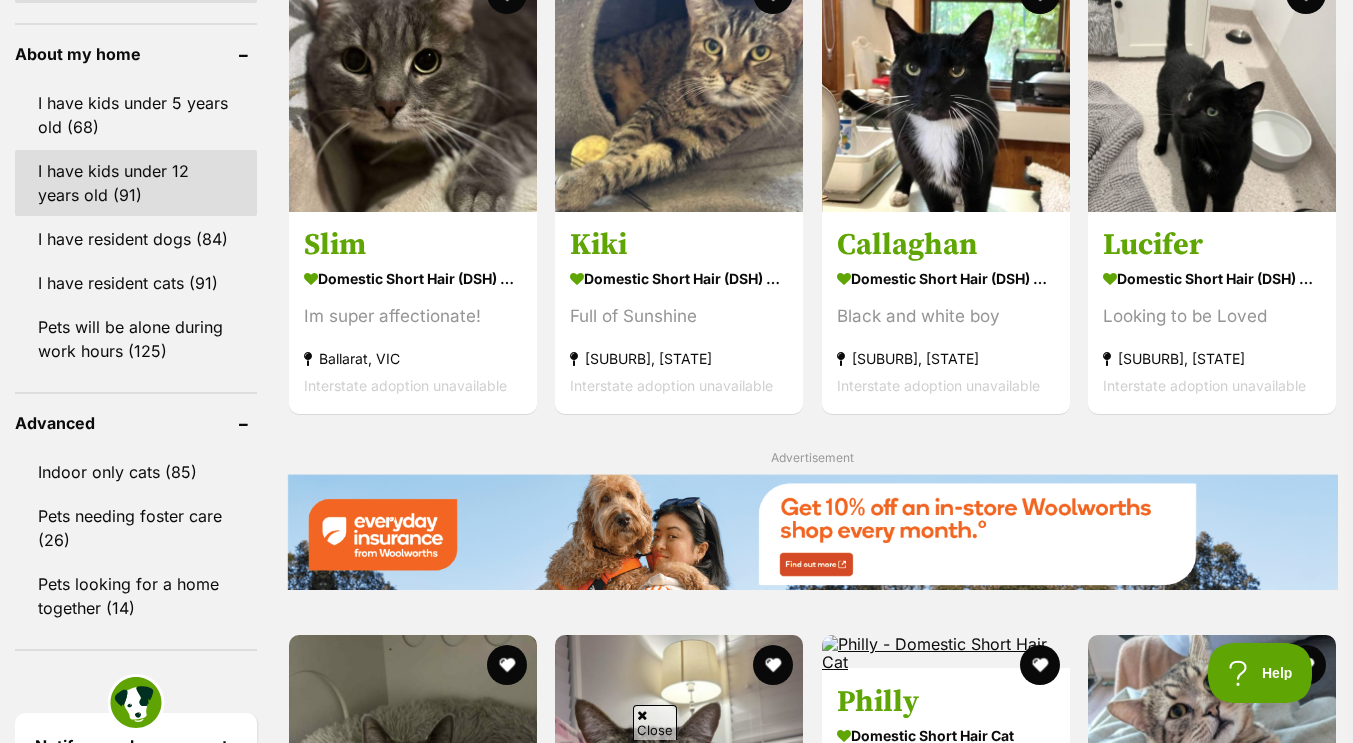 scroll, scrollTop: 2292, scrollLeft: 0, axis: vertical 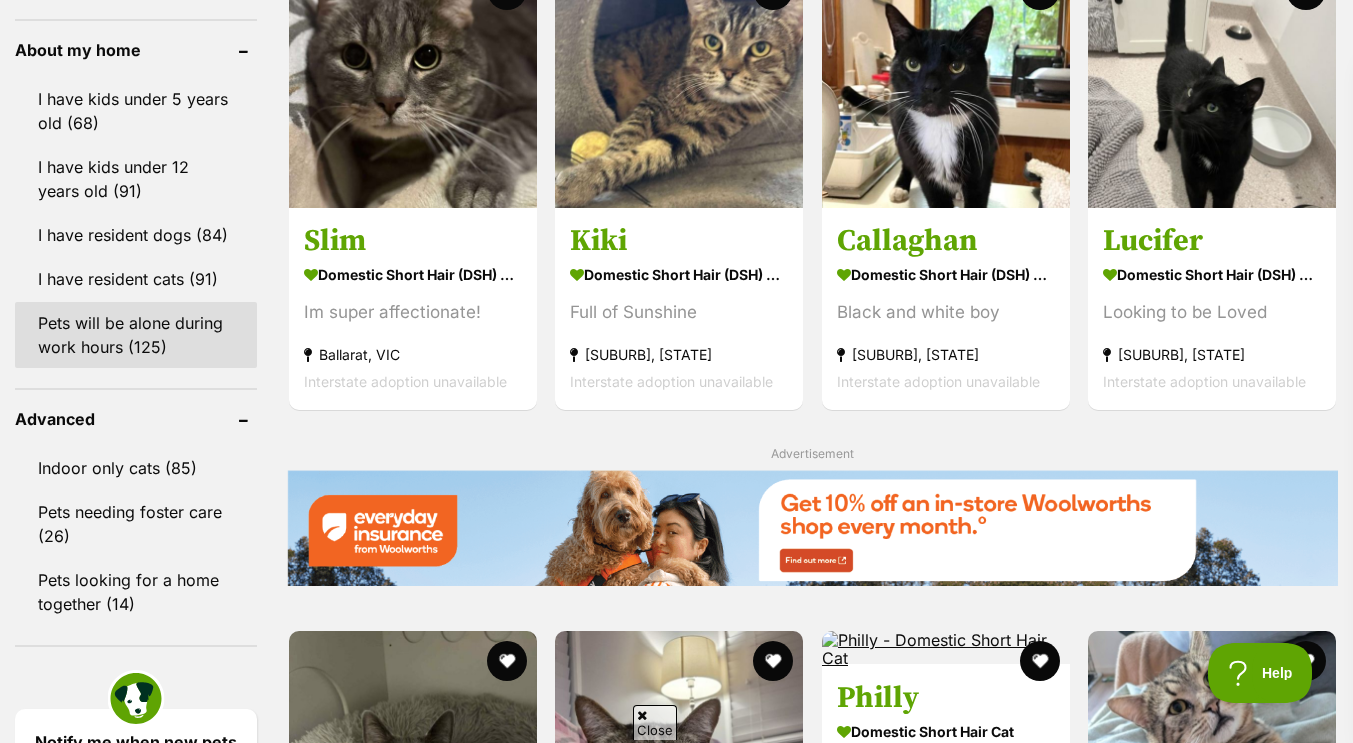 click on "Pets will be alone during work hours (125)" at bounding box center (136, 335) 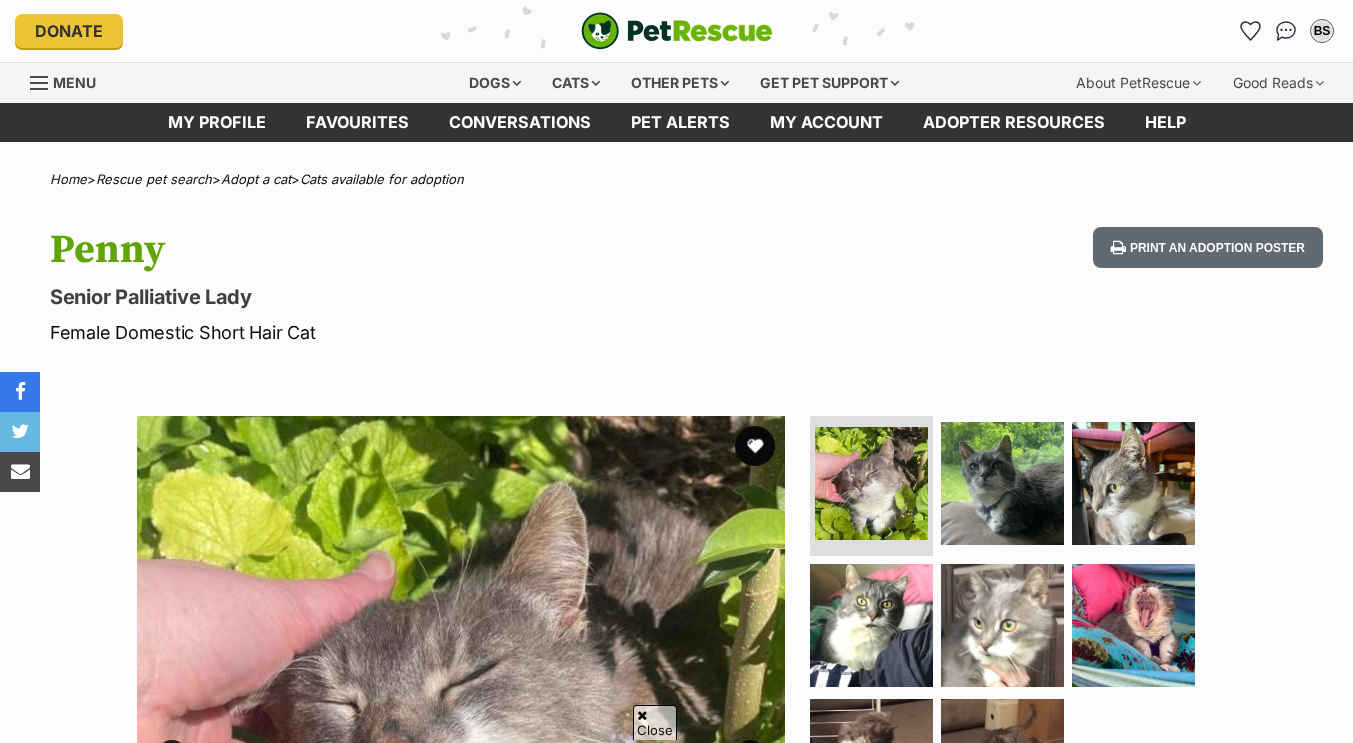 scroll, scrollTop: 271, scrollLeft: 0, axis: vertical 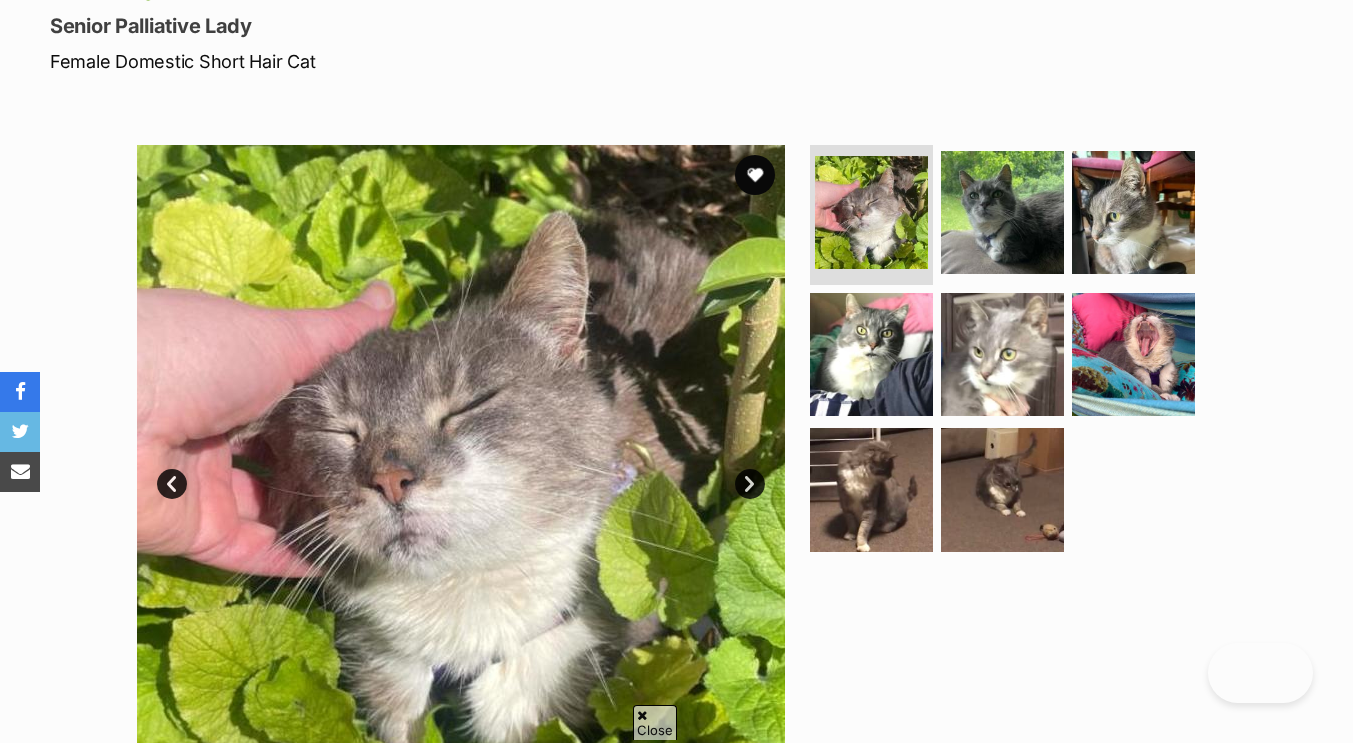 click on "Next" at bounding box center (750, 484) 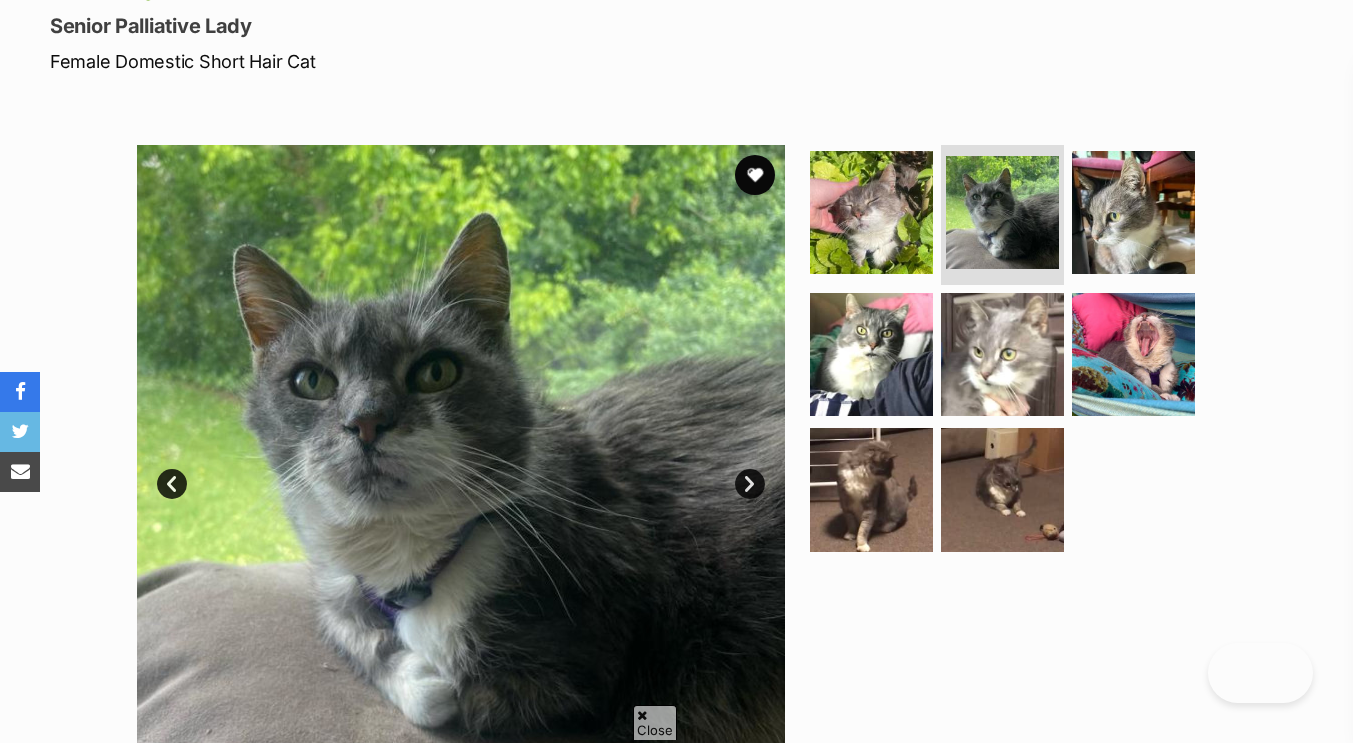 scroll, scrollTop: 0, scrollLeft: 0, axis: both 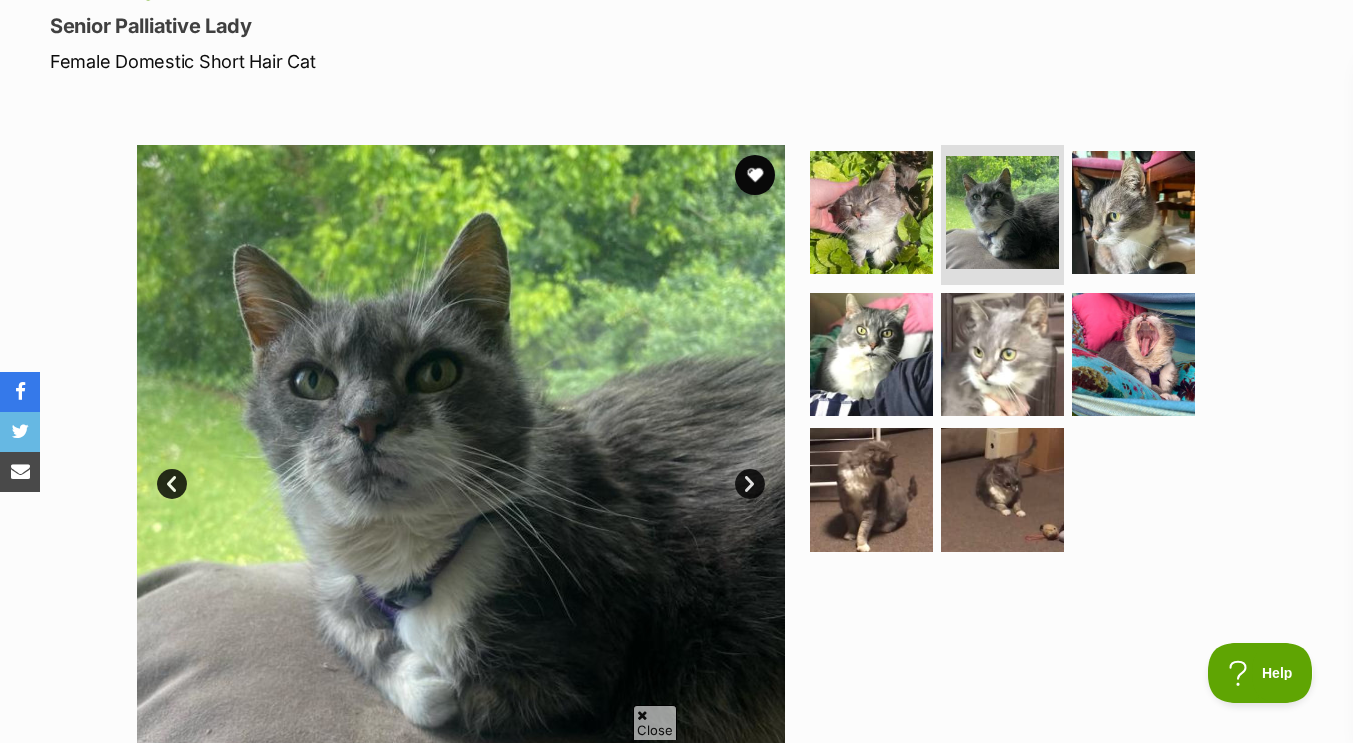click on "Next" at bounding box center [750, 484] 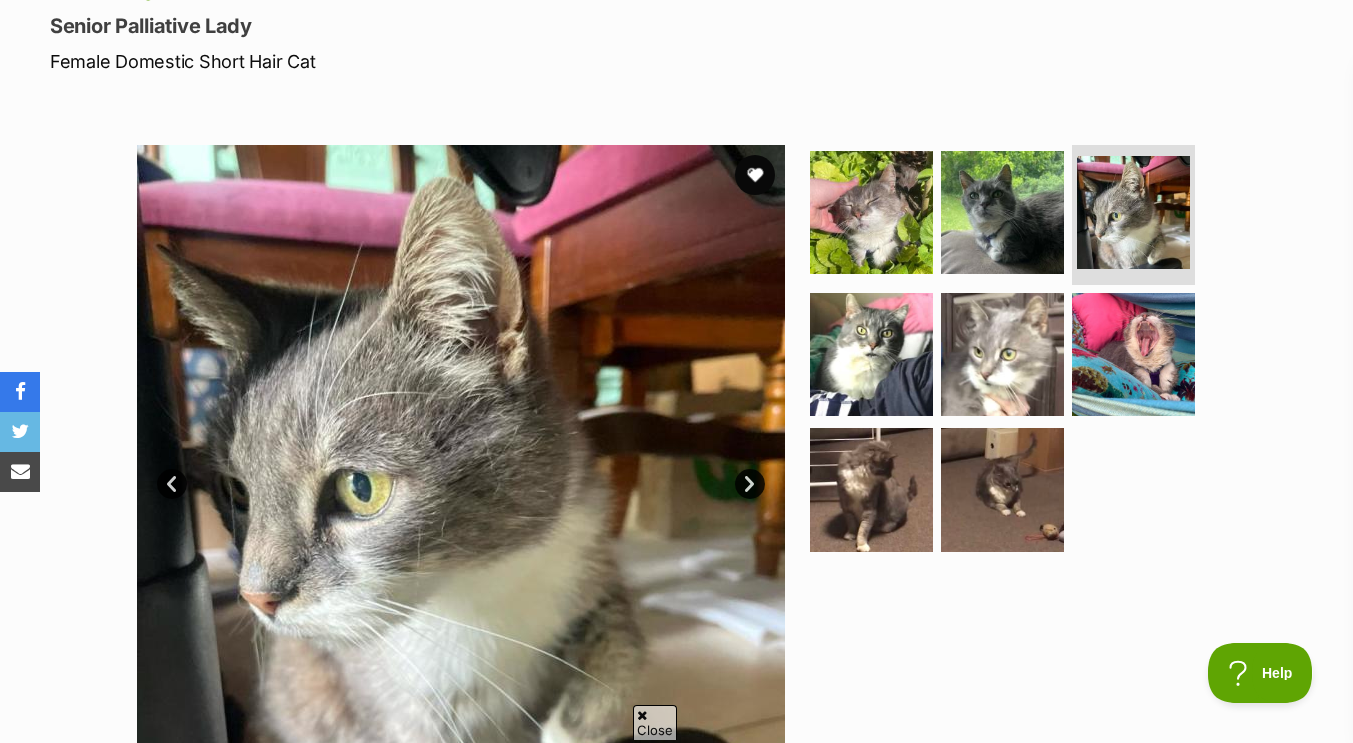 click on "Next" at bounding box center (750, 484) 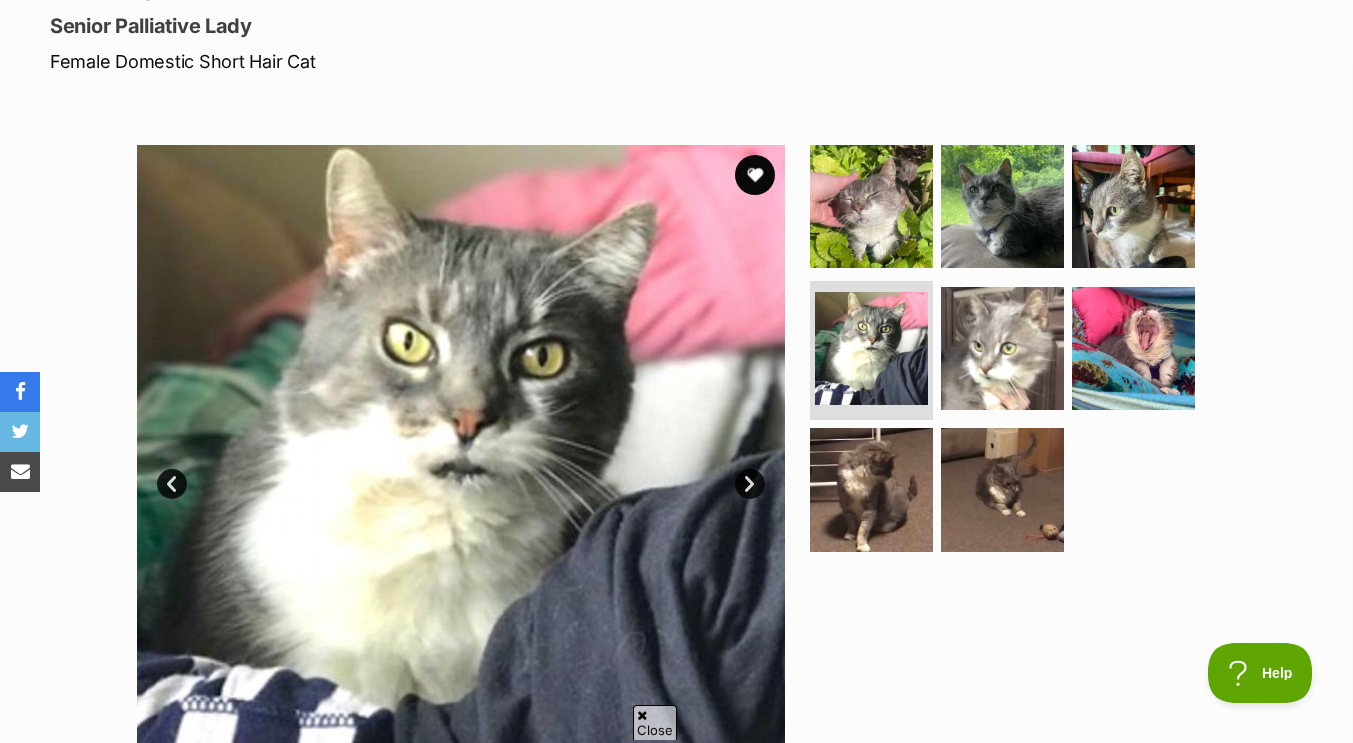 click on "Next" at bounding box center (750, 484) 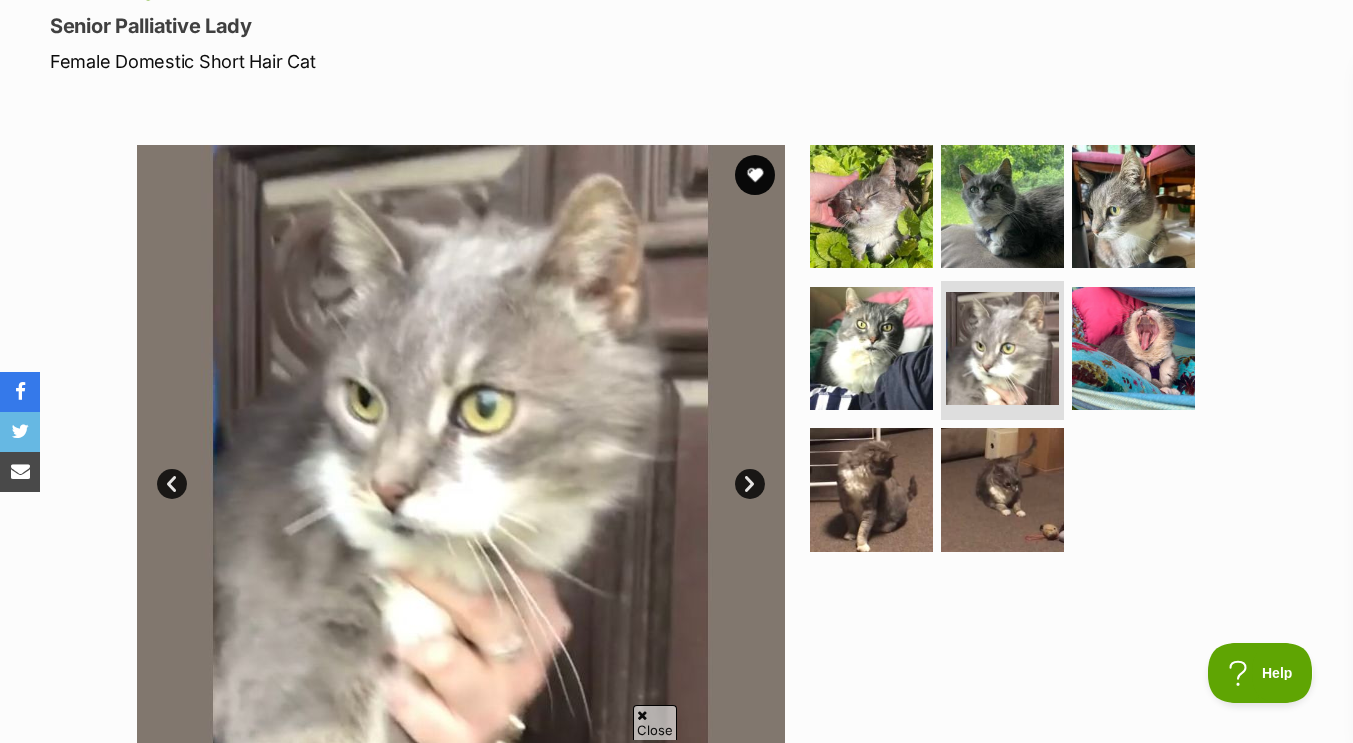 click on "Next" at bounding box center (750, 484) 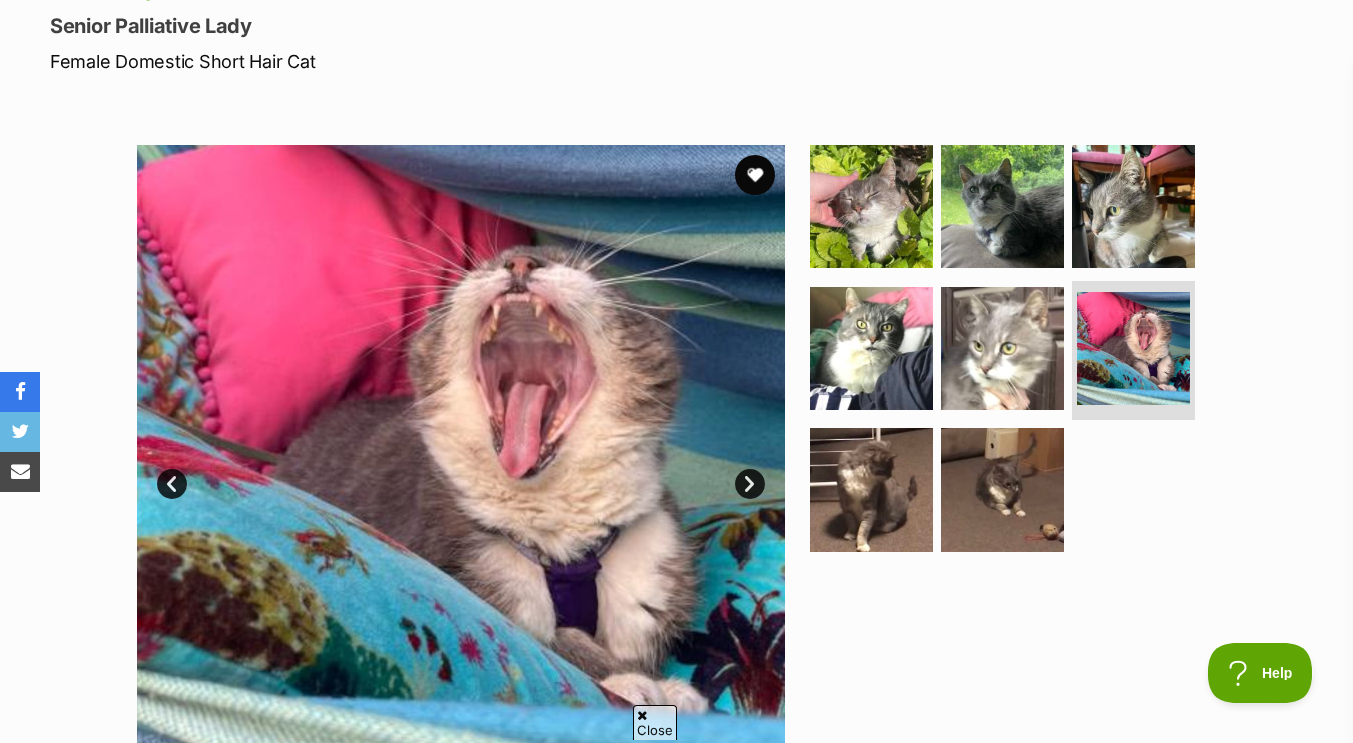 click on "Next" at bounding box center [750, 484] 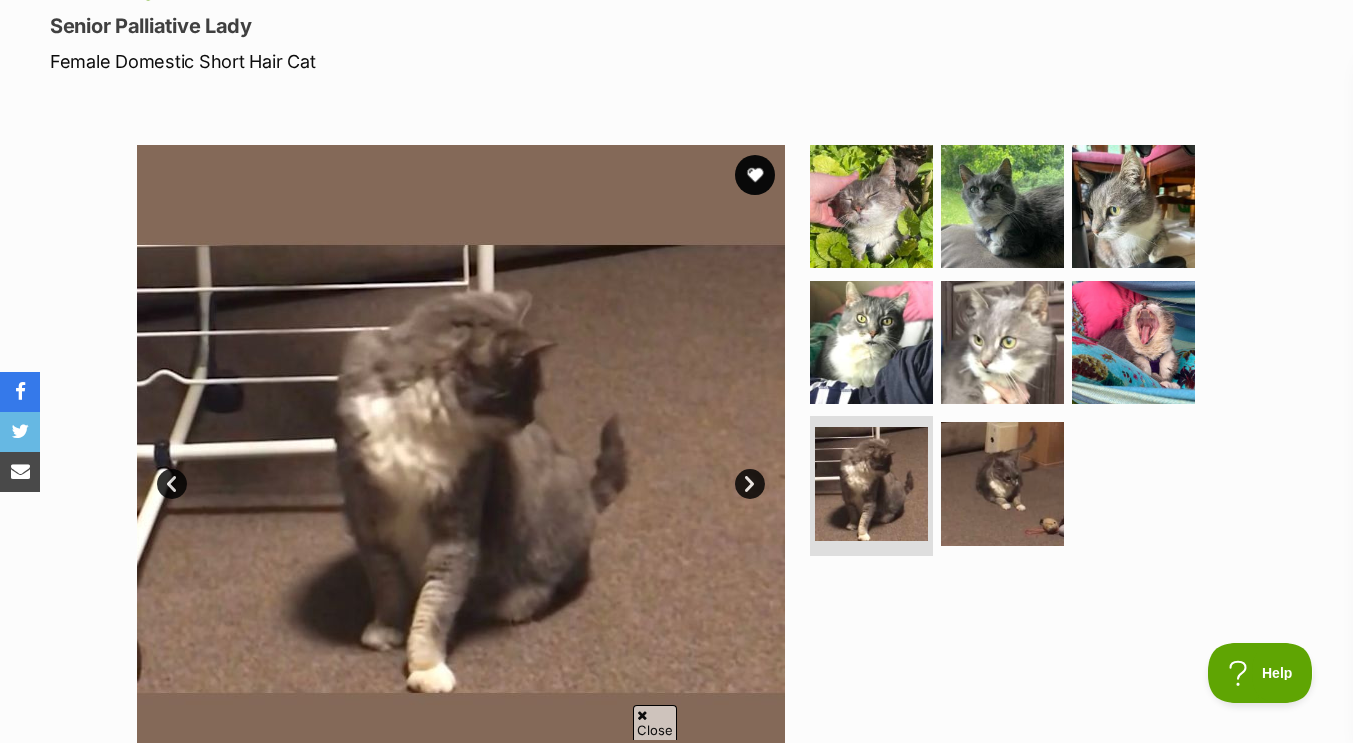 click on "Next" at bounding box center [750, 484] 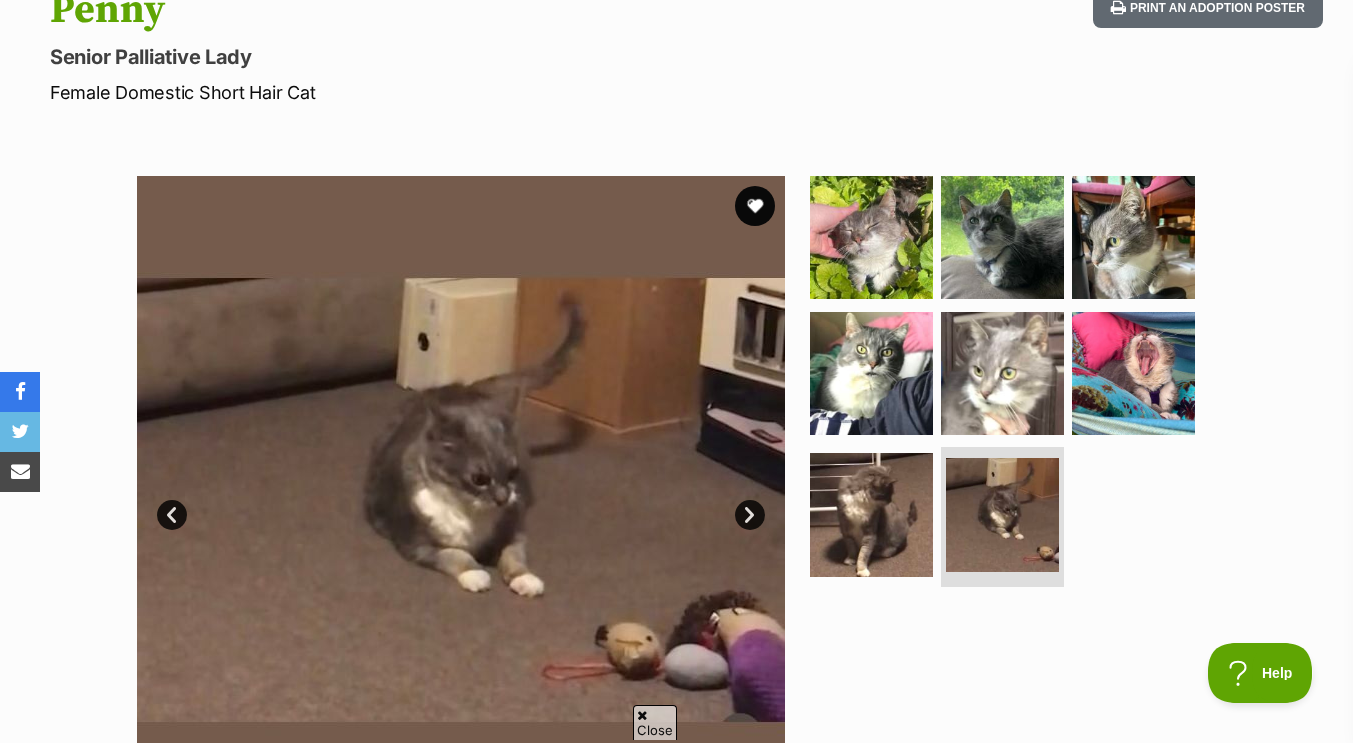 scroll, scrollTop: 0, scrollLeft: 0, axis: both 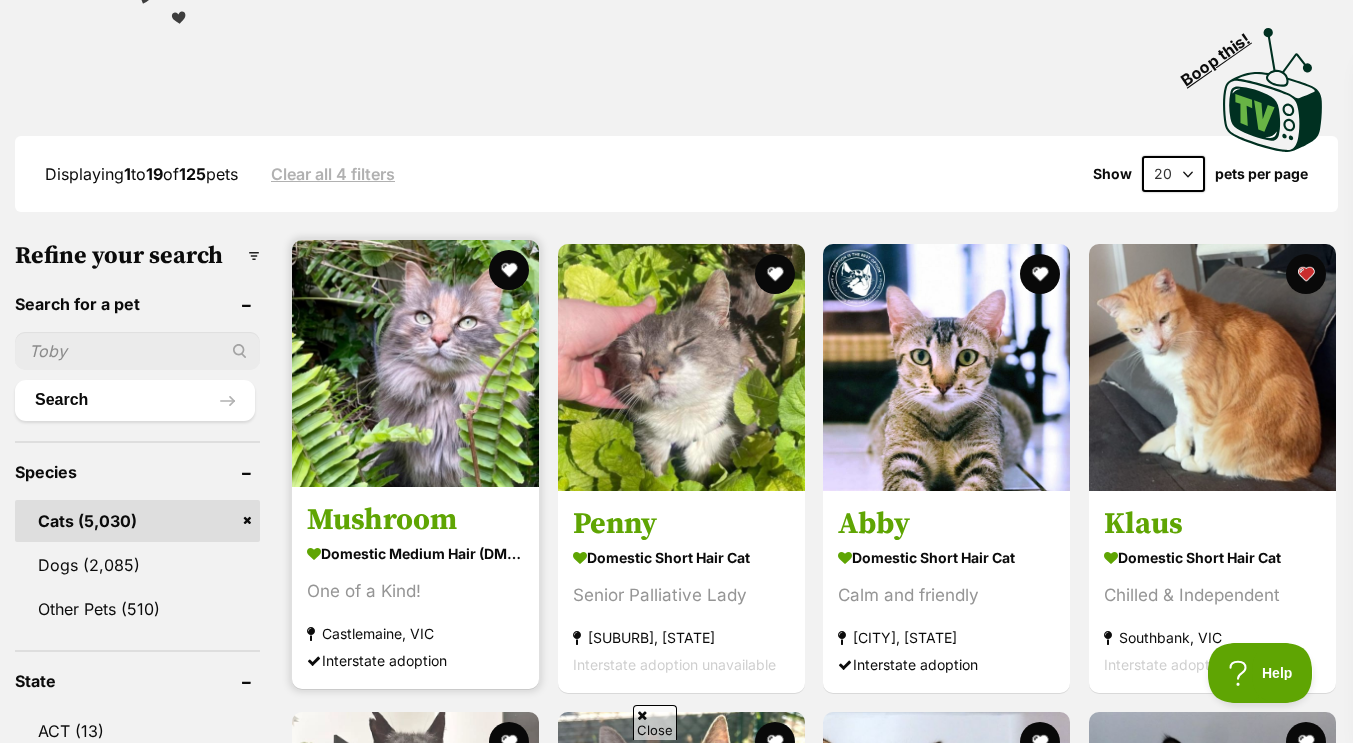 click at bounding box center (415, 363) 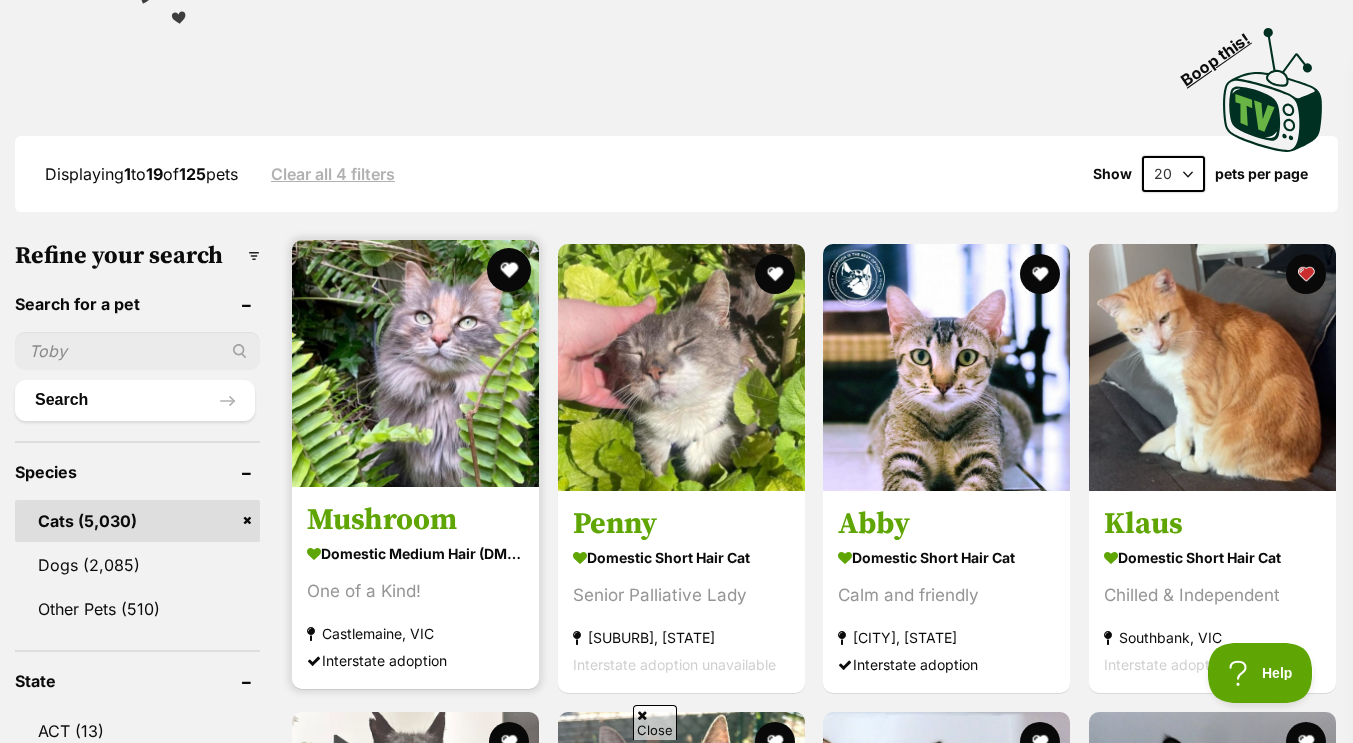 click at bounding box center [509, 270] 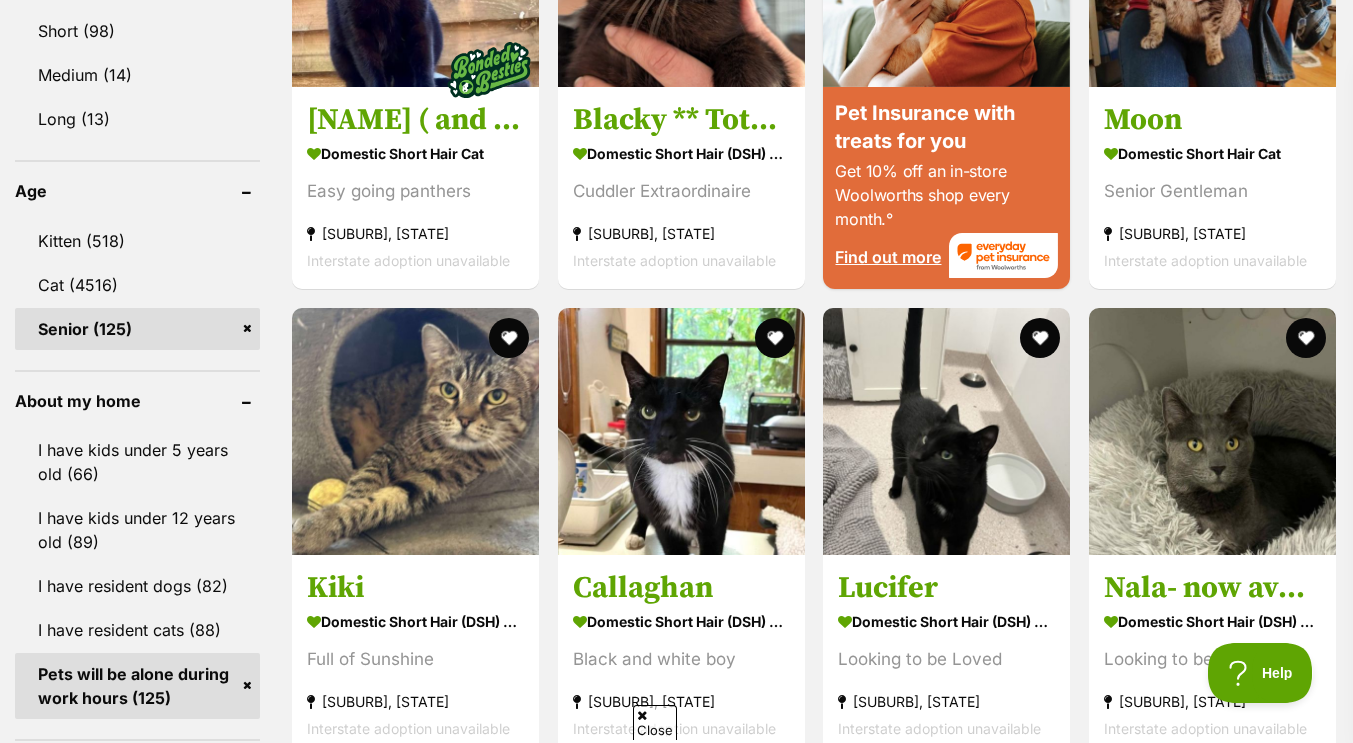 scroll, scrollTop: 1990, scrollLeft: 0, axis: vertical 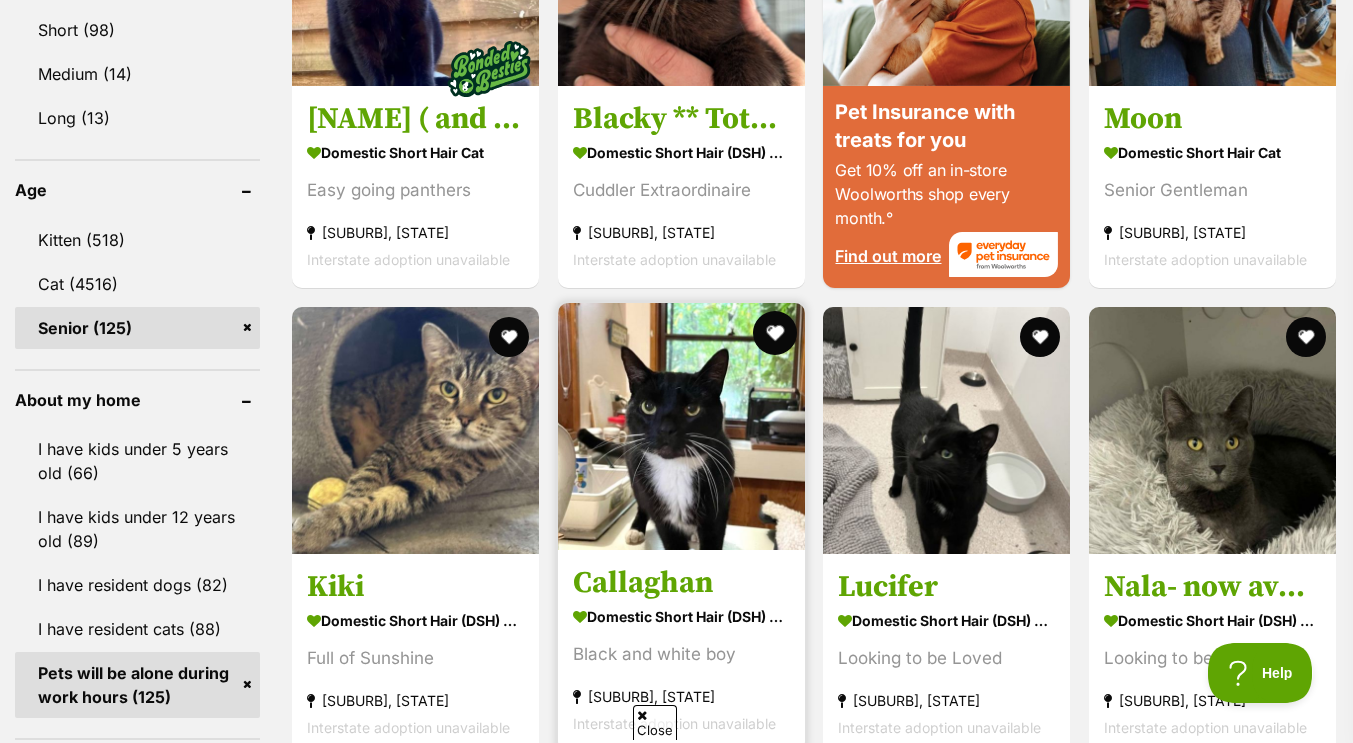 click at bounding box center [774, 333] 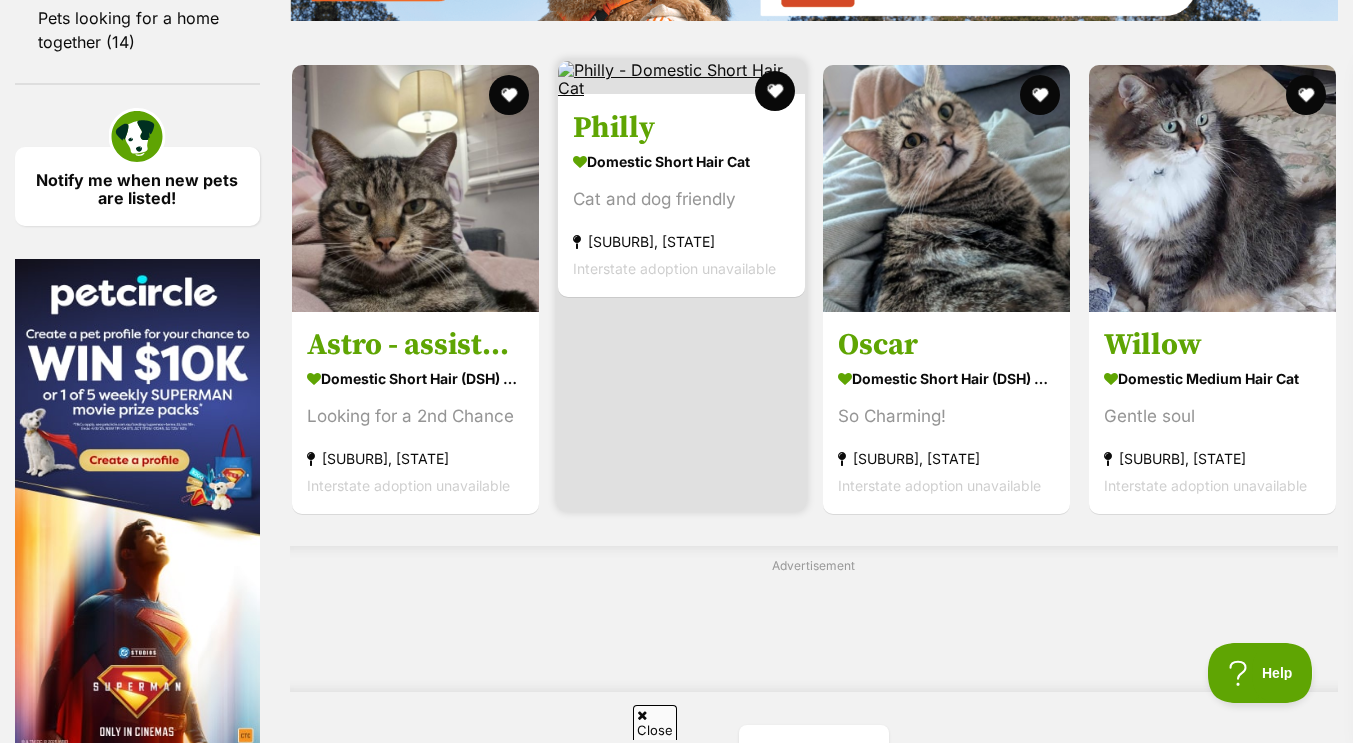 scroll, scrollTop: 2903, scrollLeft: 0, axis: vertical 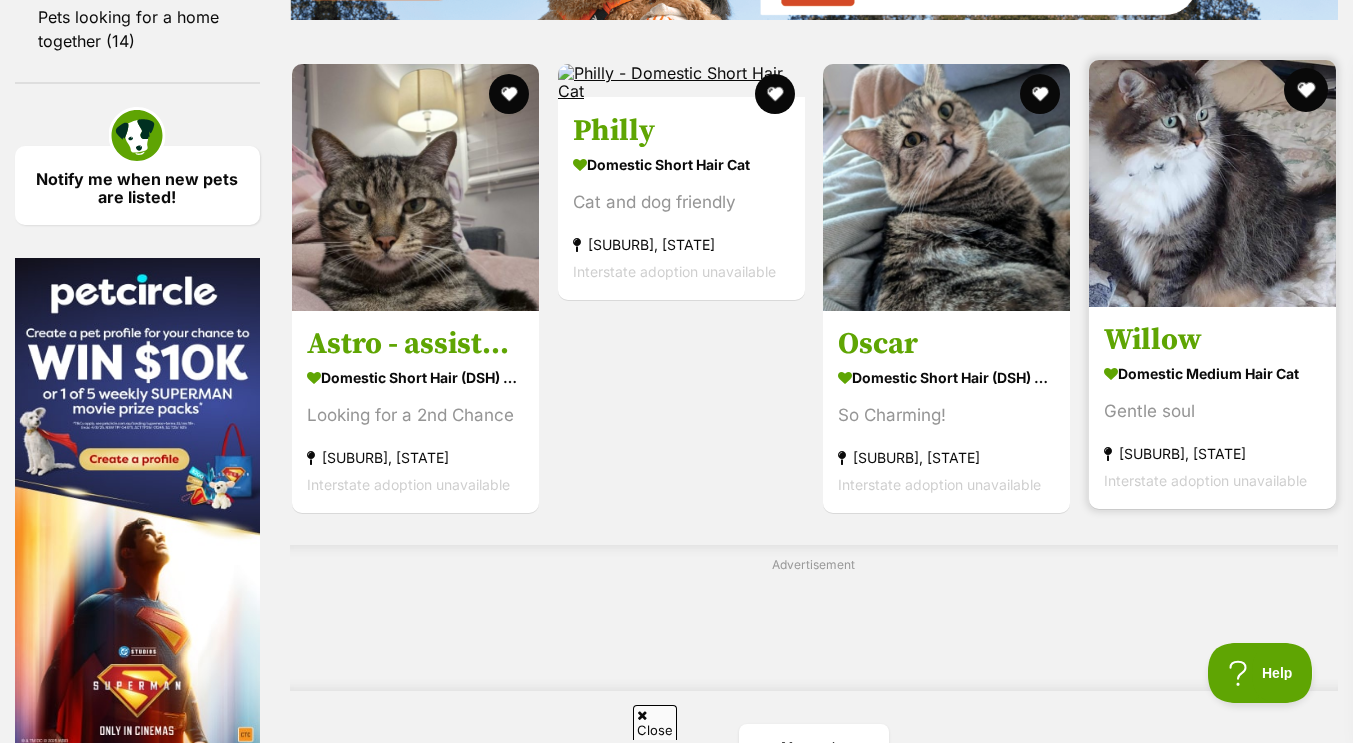 click at bounding box center (1306, 90) 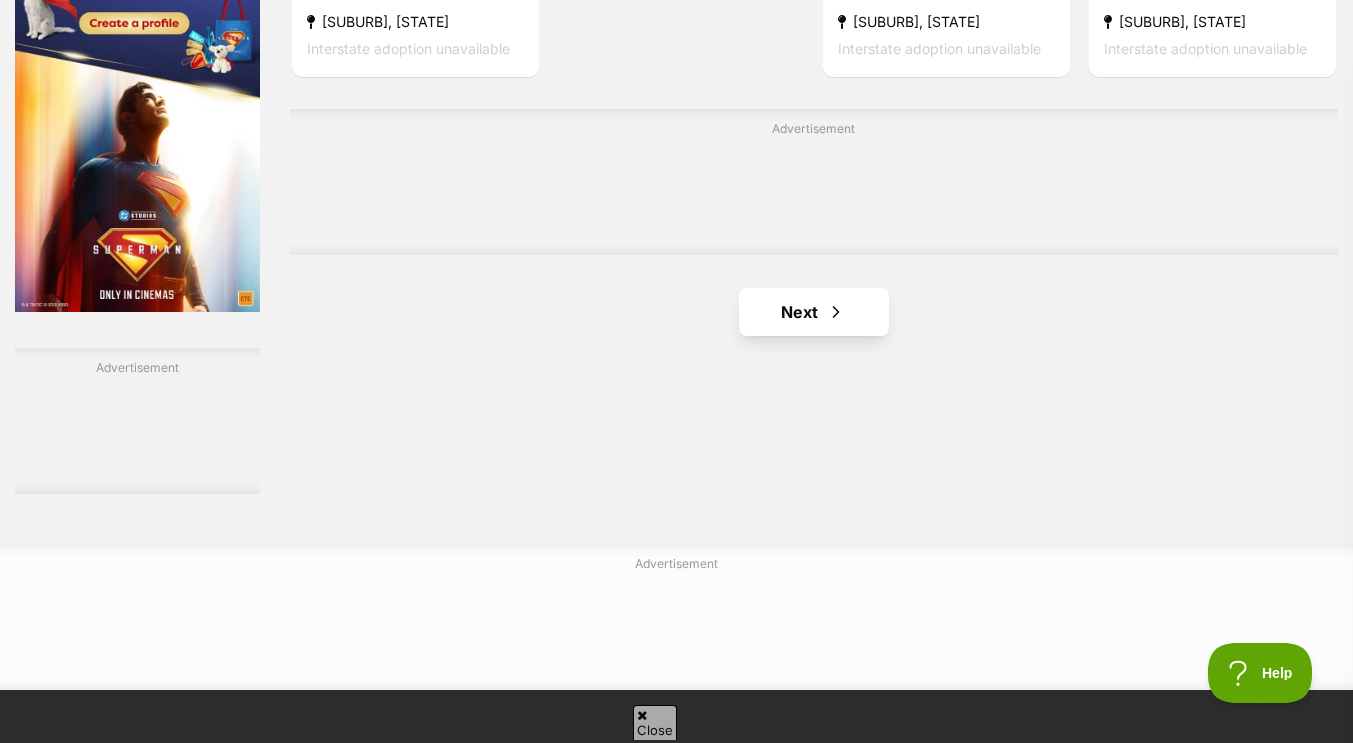 scroll, scrollTop: 3340, scrollLeft: 0, axis: vertical 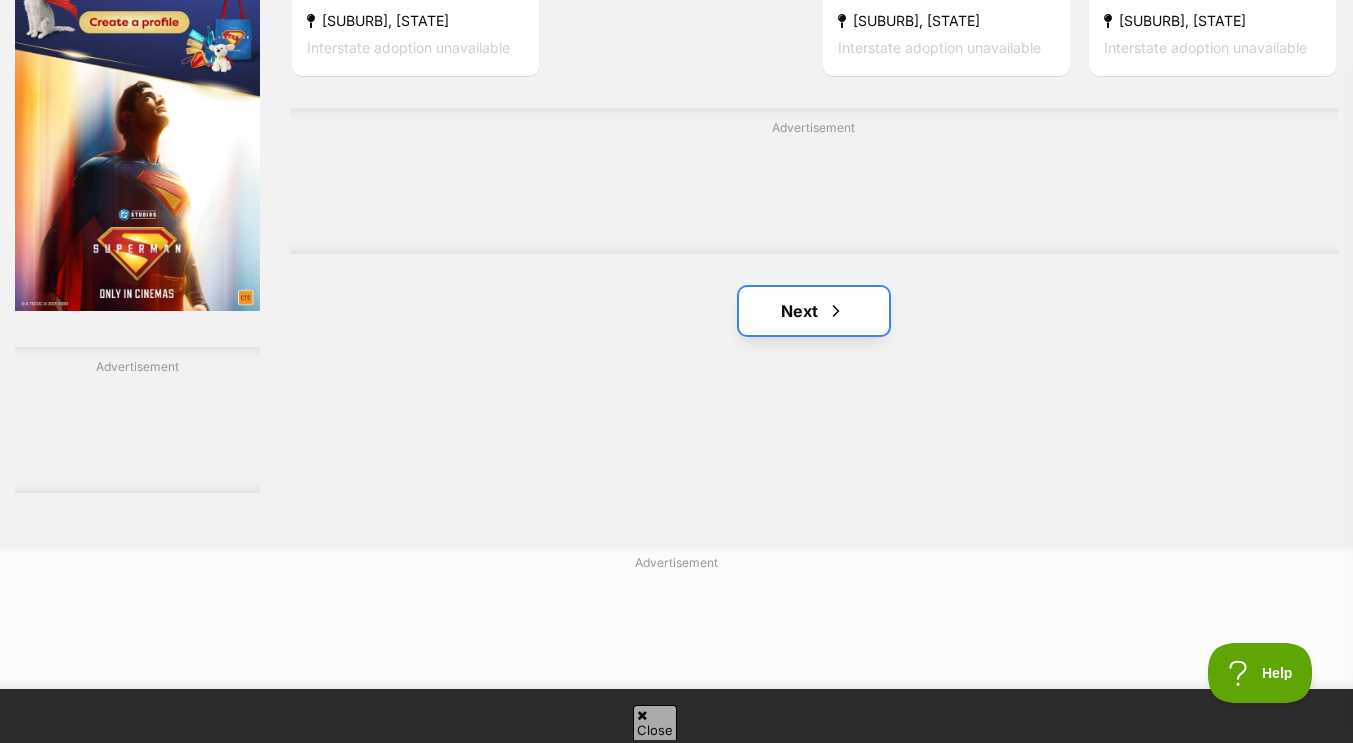 click at bounding box center [836, 311] 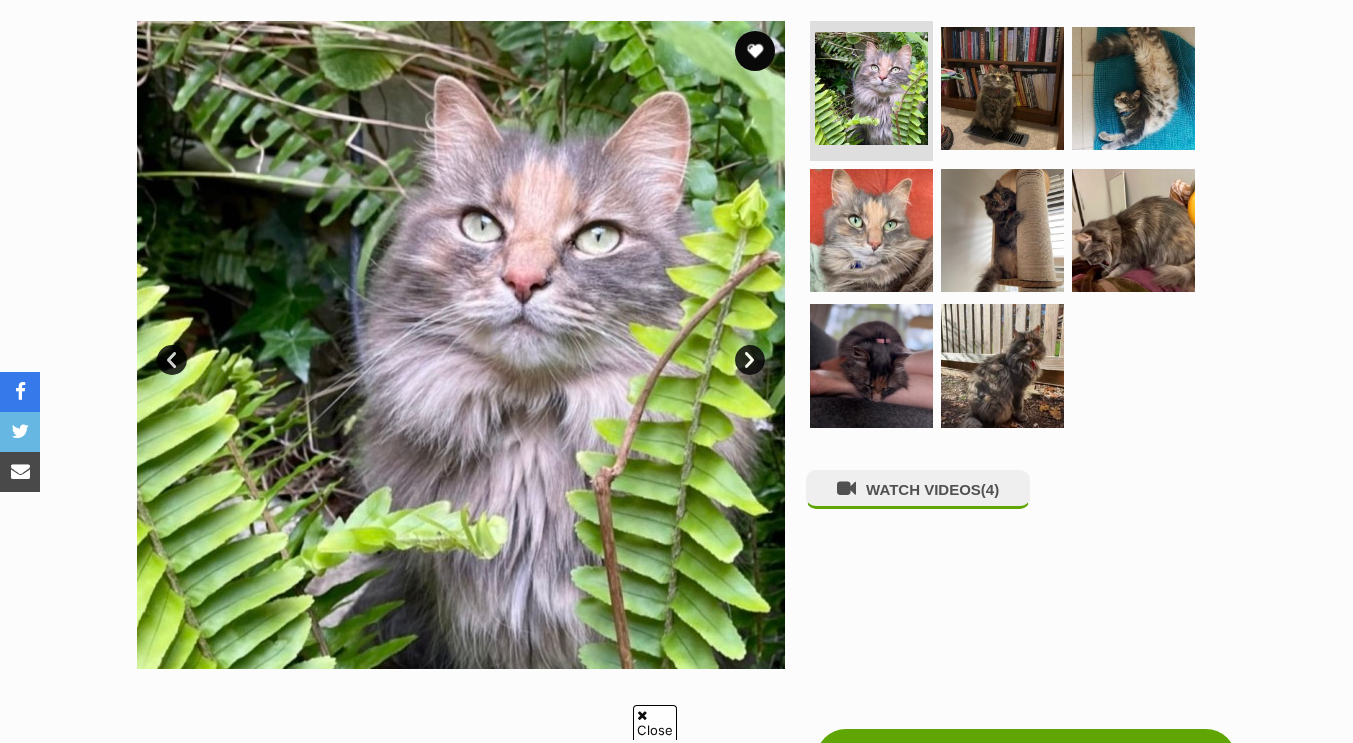 scroll, scrollTop: 395, scrollLeft: 0, axis: vertical 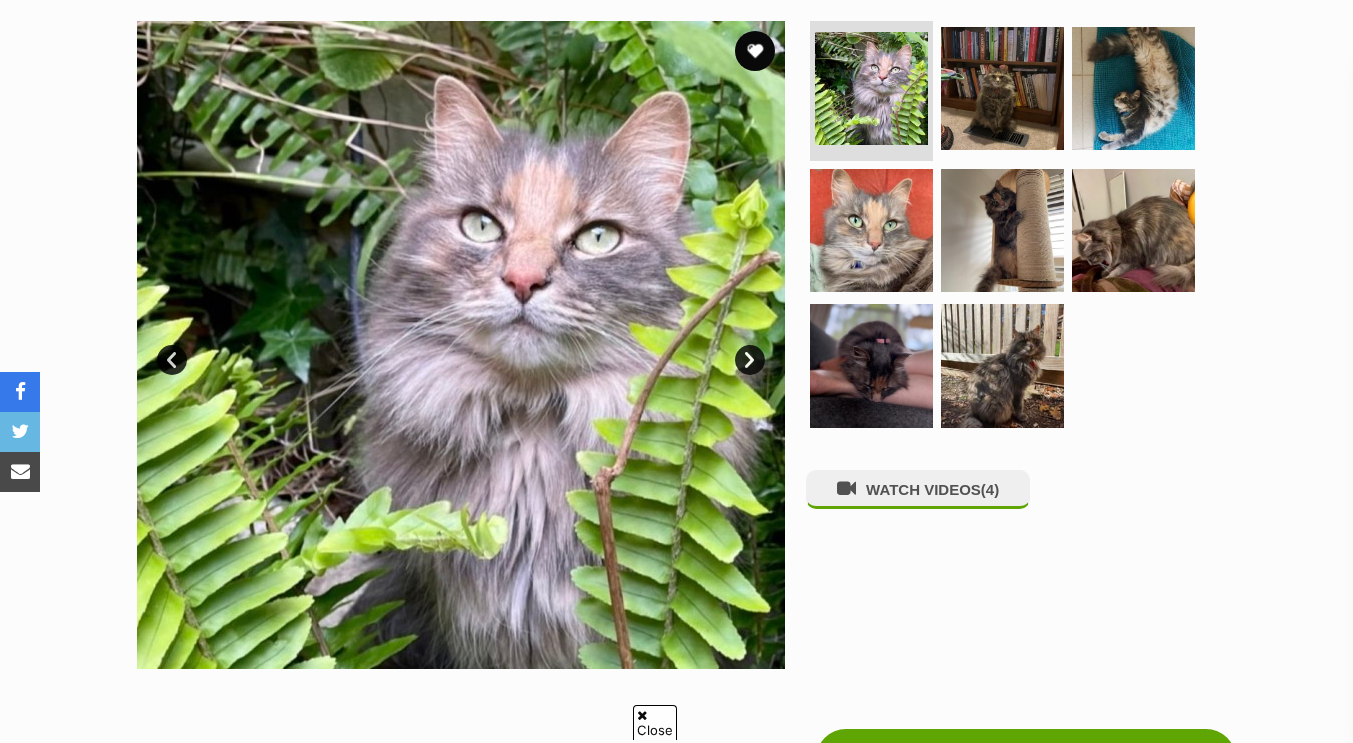 click on "Next" at bounding box center [750, 360] 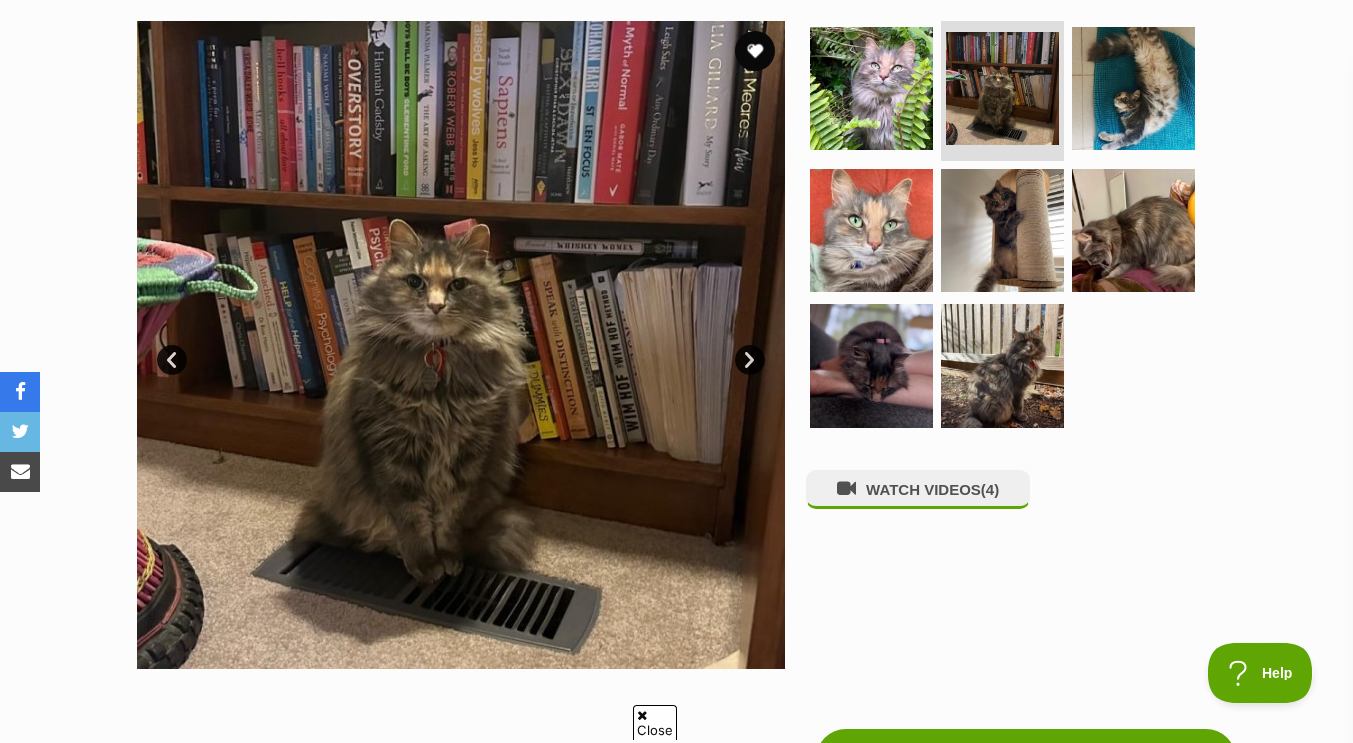 scroll, scrollTop: 0, scrollLeft: 0, axis: both 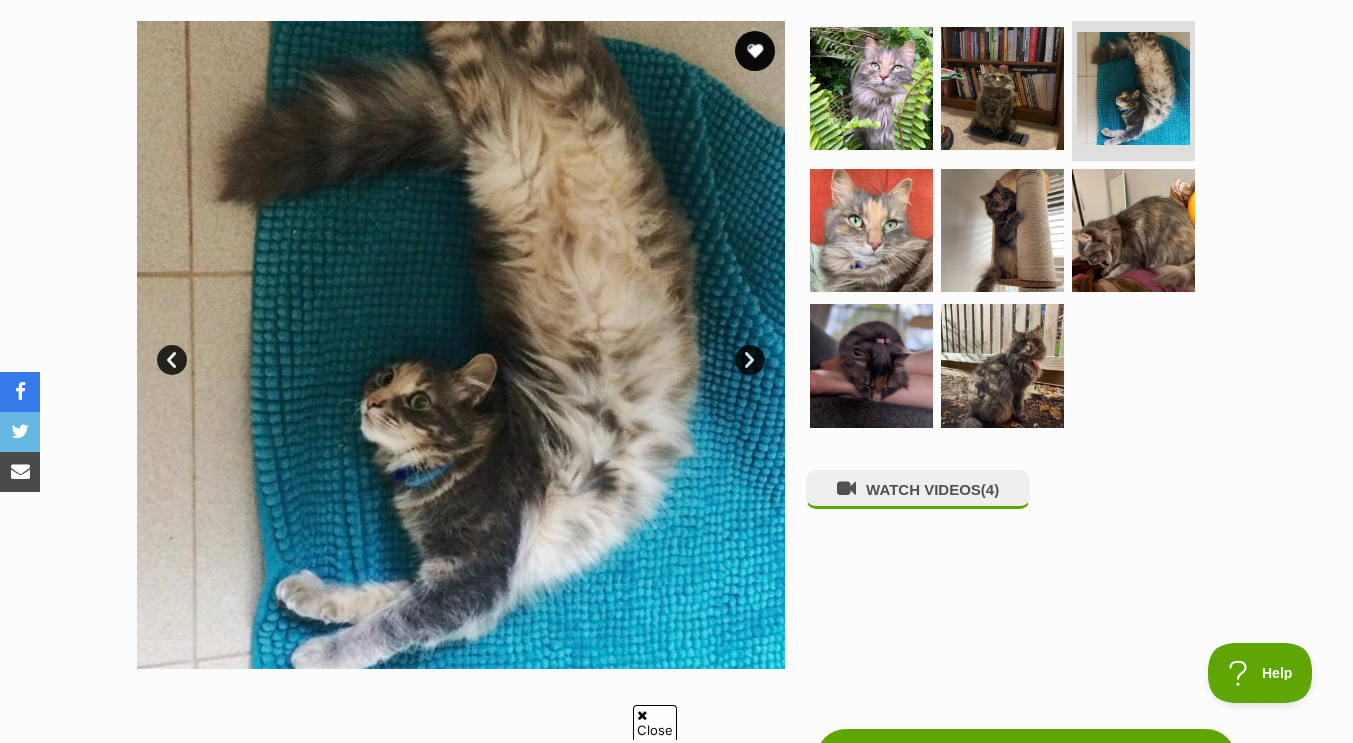 click on "Next" at bounding box center (750, 360) 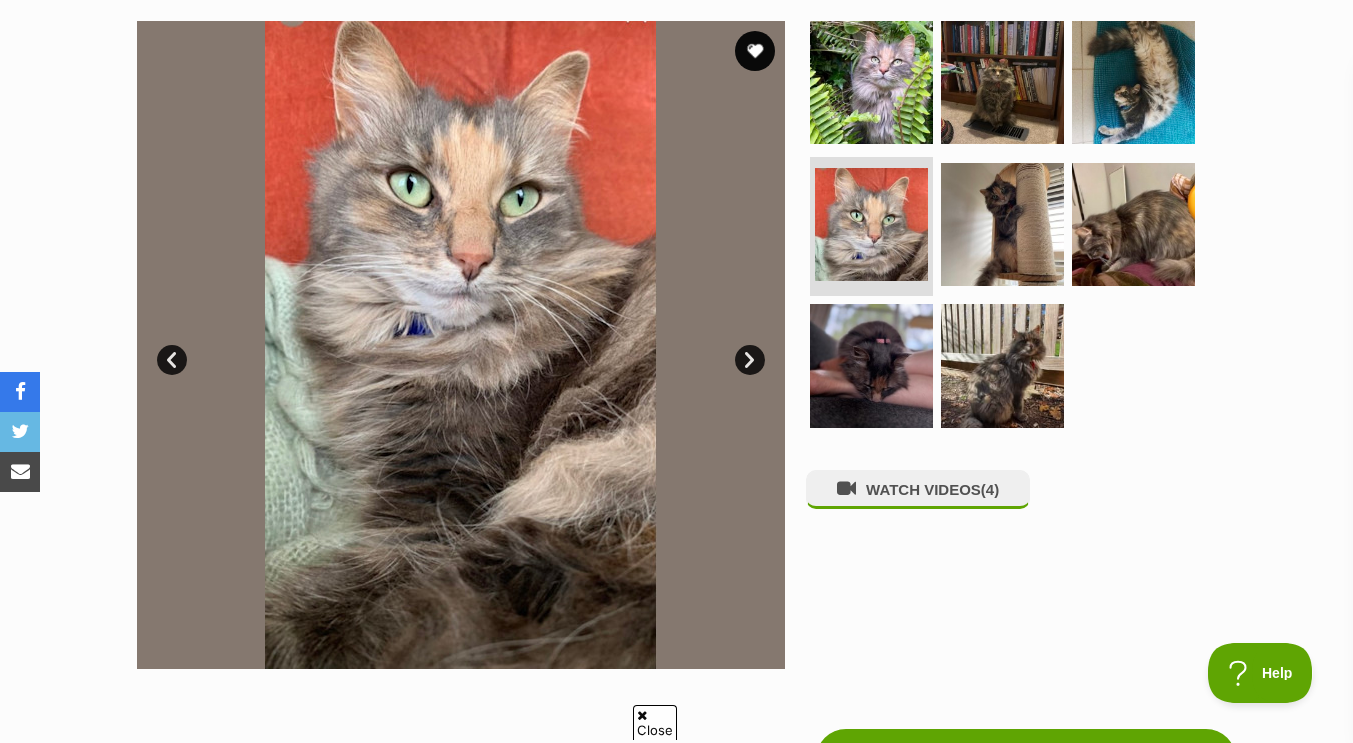 click on "Next" at bounding box center [750, 360] 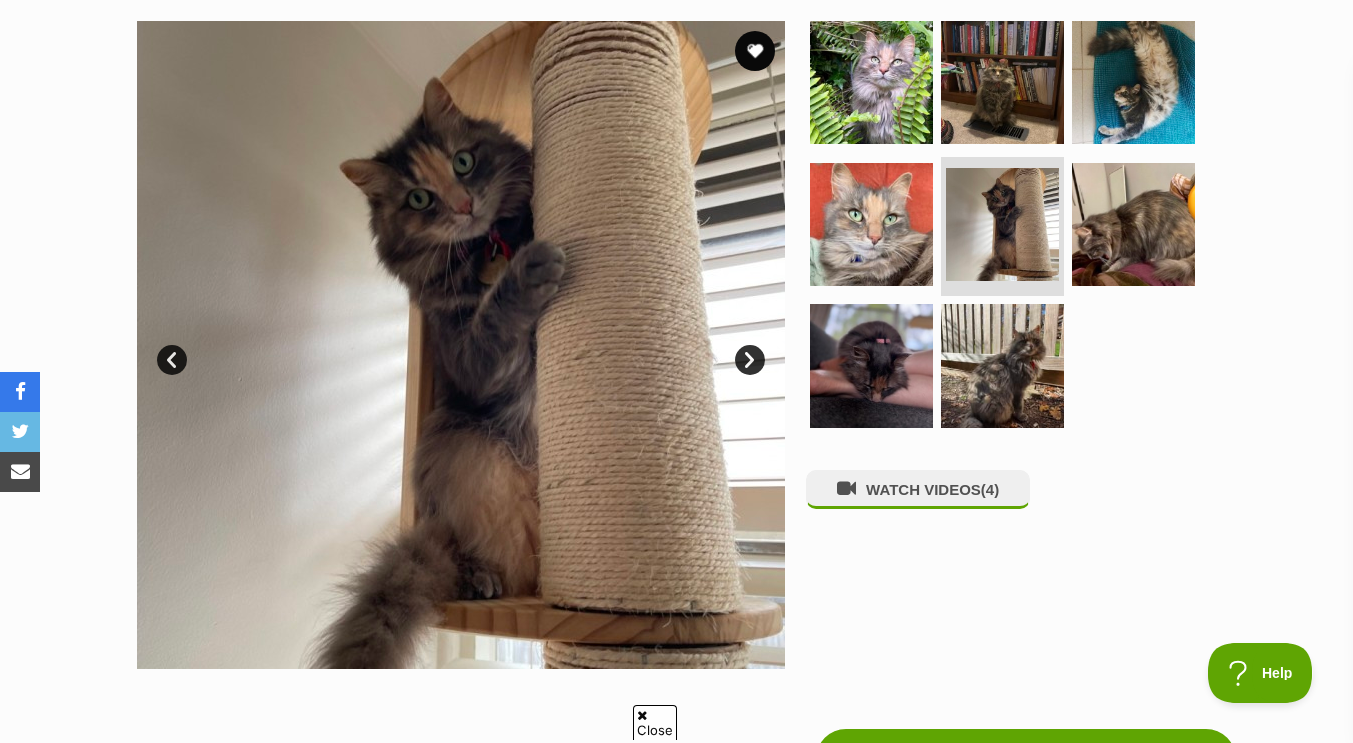 click on "Next" at bounding box center (750, 360) 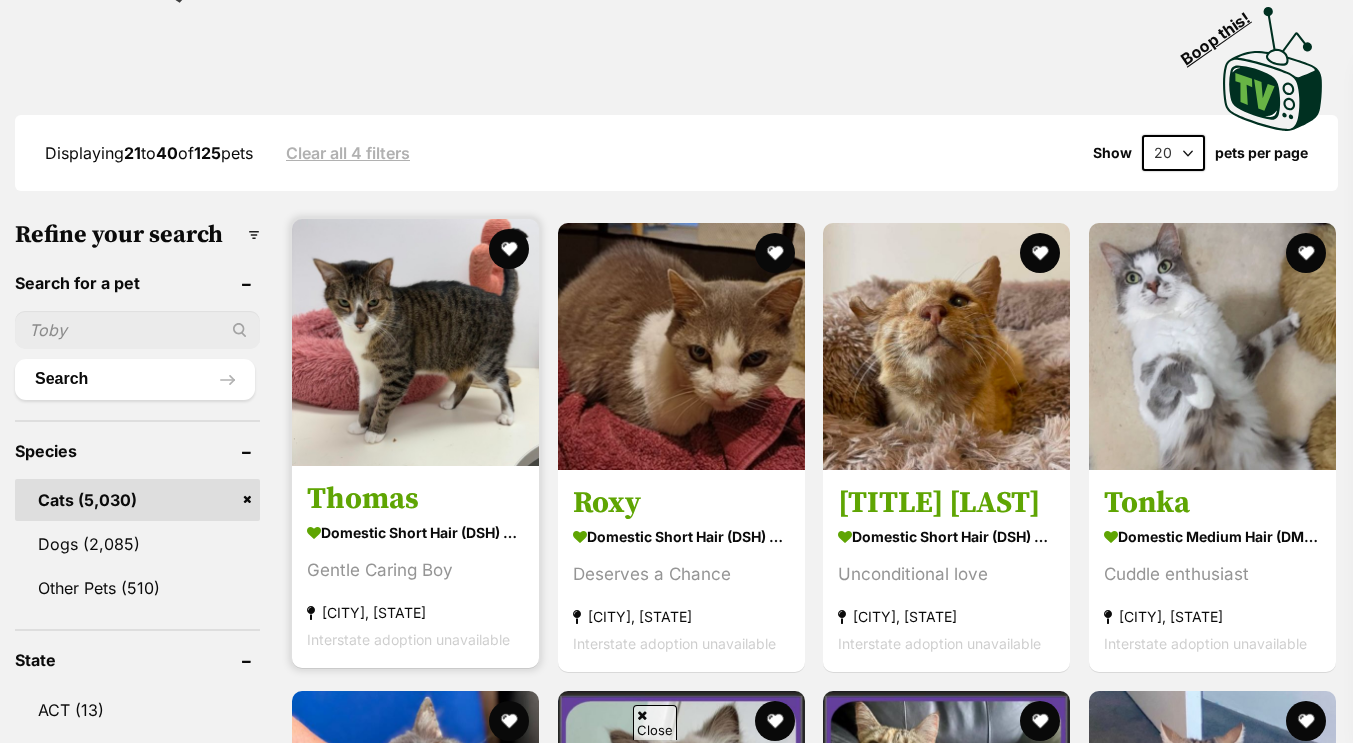 scroll, scrollTop: 479, scrollLeft: 0, axis: vertical 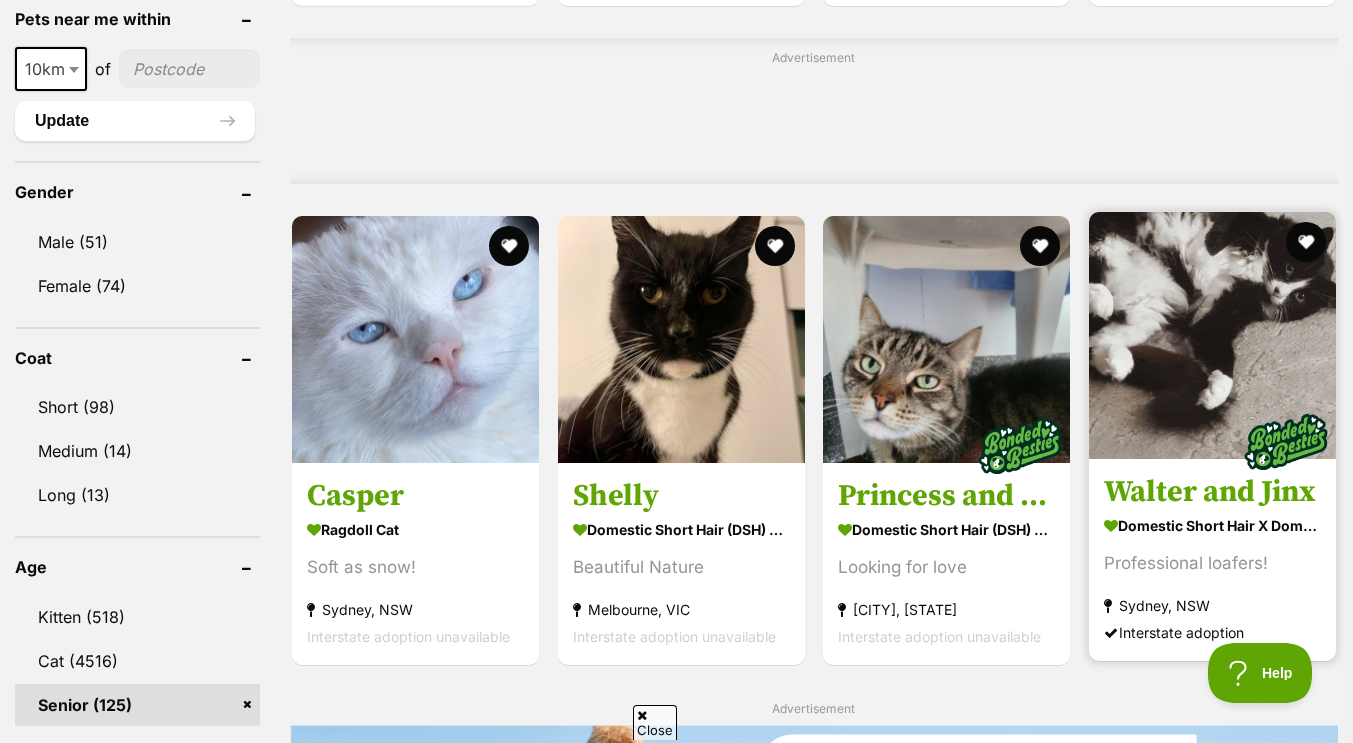 click at bounding box center [1212, 335] 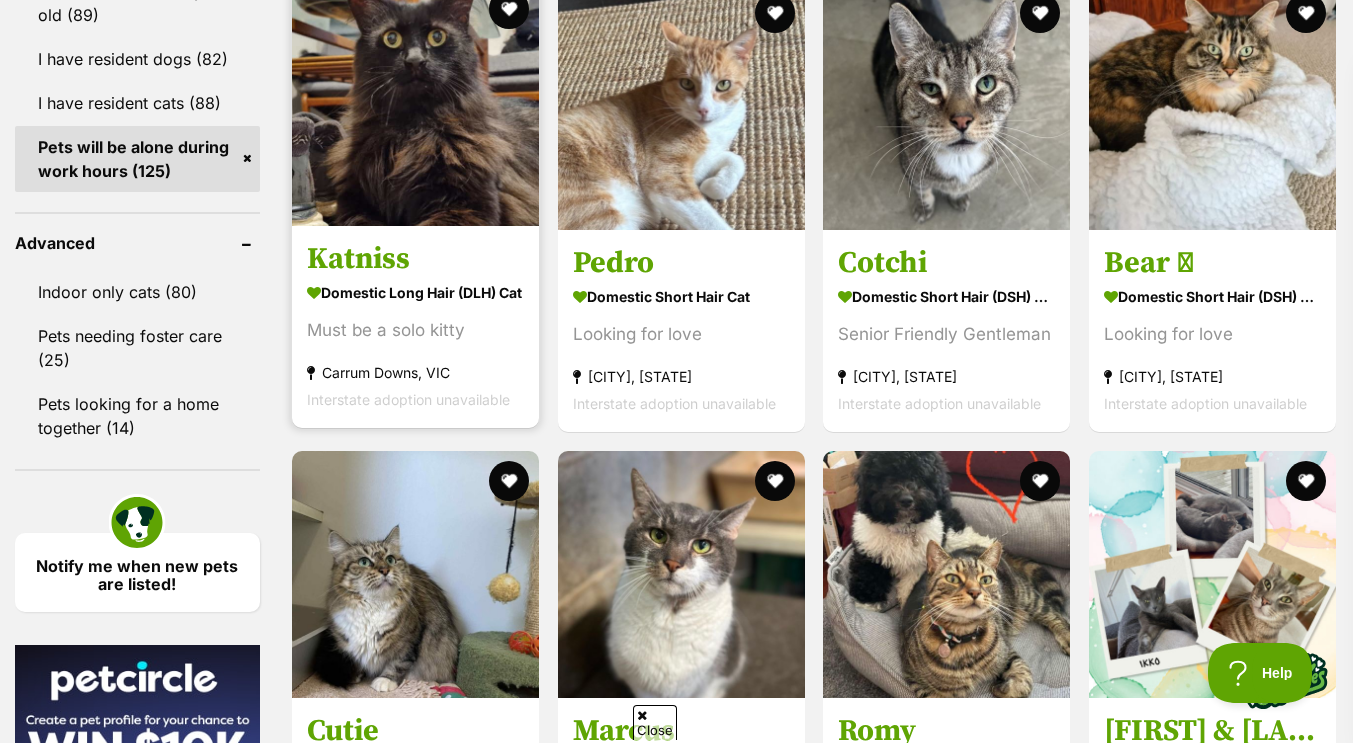 scroll, scrollTop: 2813, scrollLeft: 0, axis: vertical 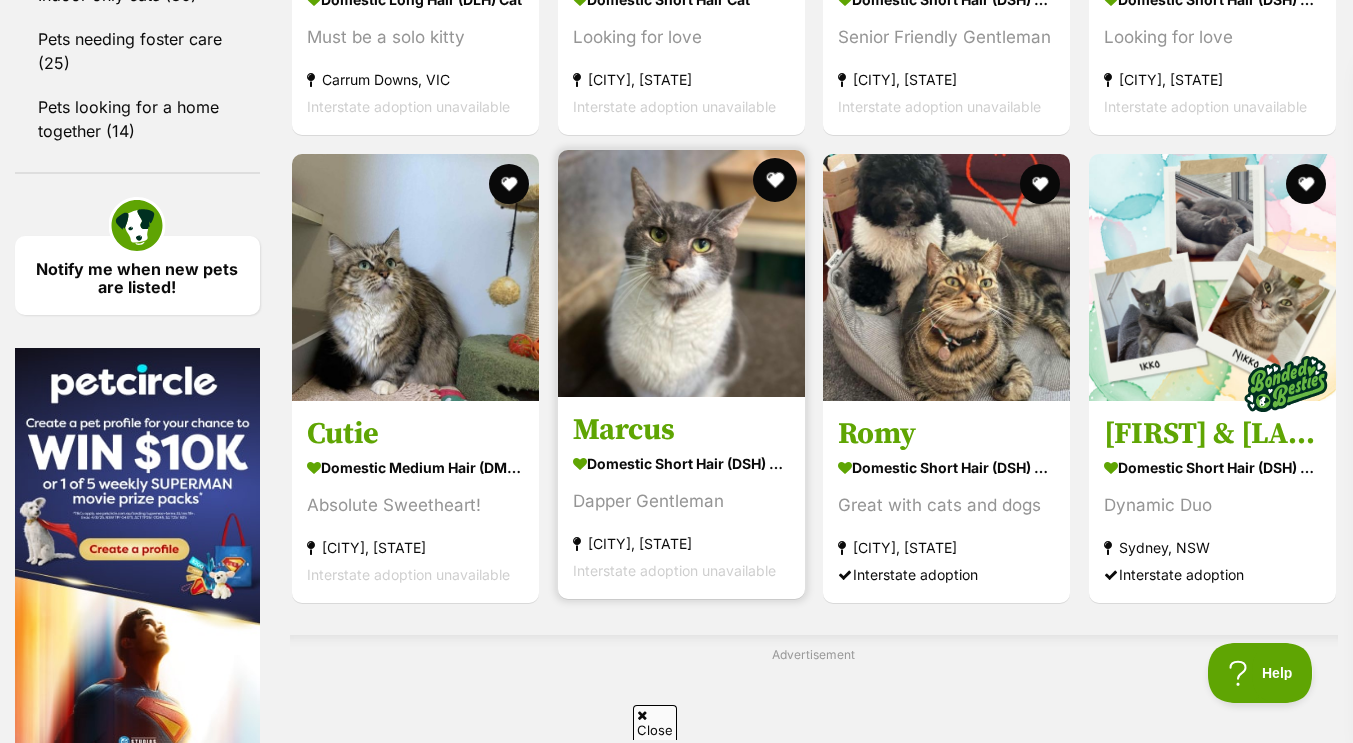 click at bounding box center [774, 180] 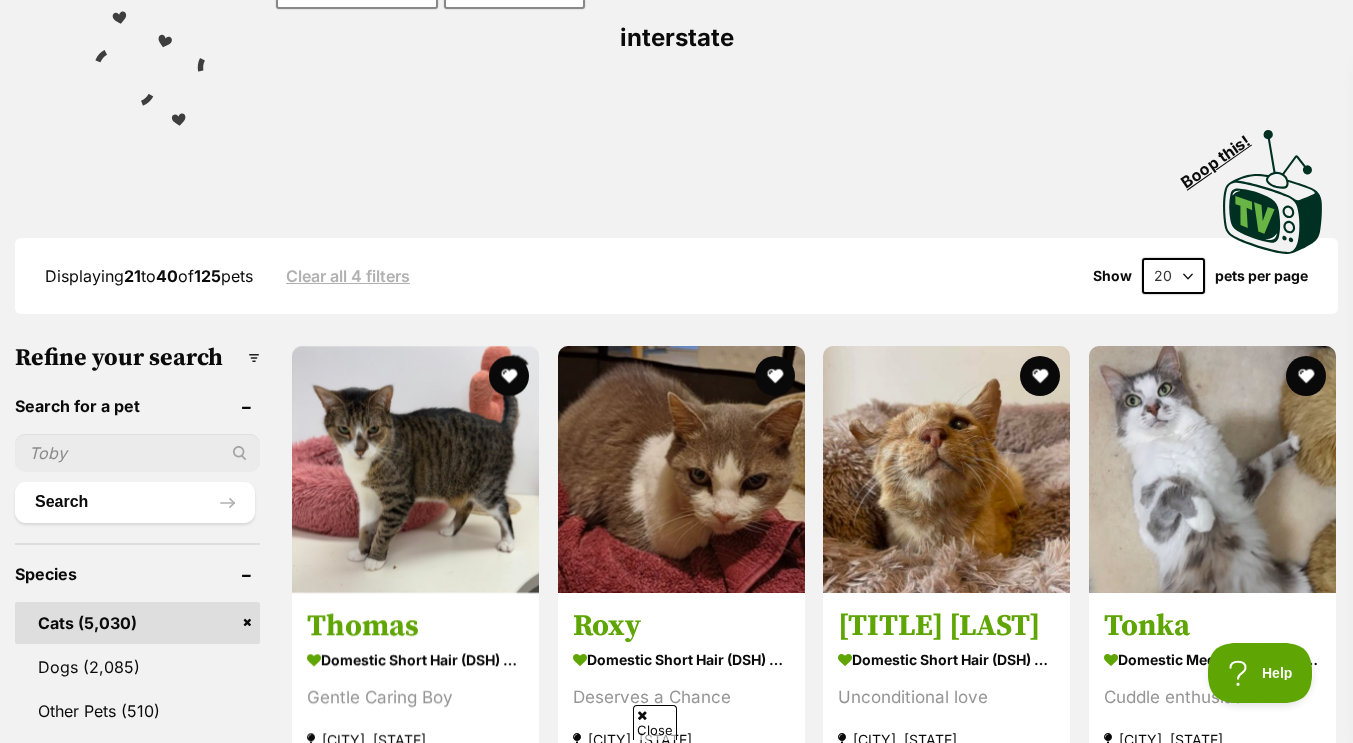 scroll, scrollTop: 0, scrollLeft: 0, axis: both 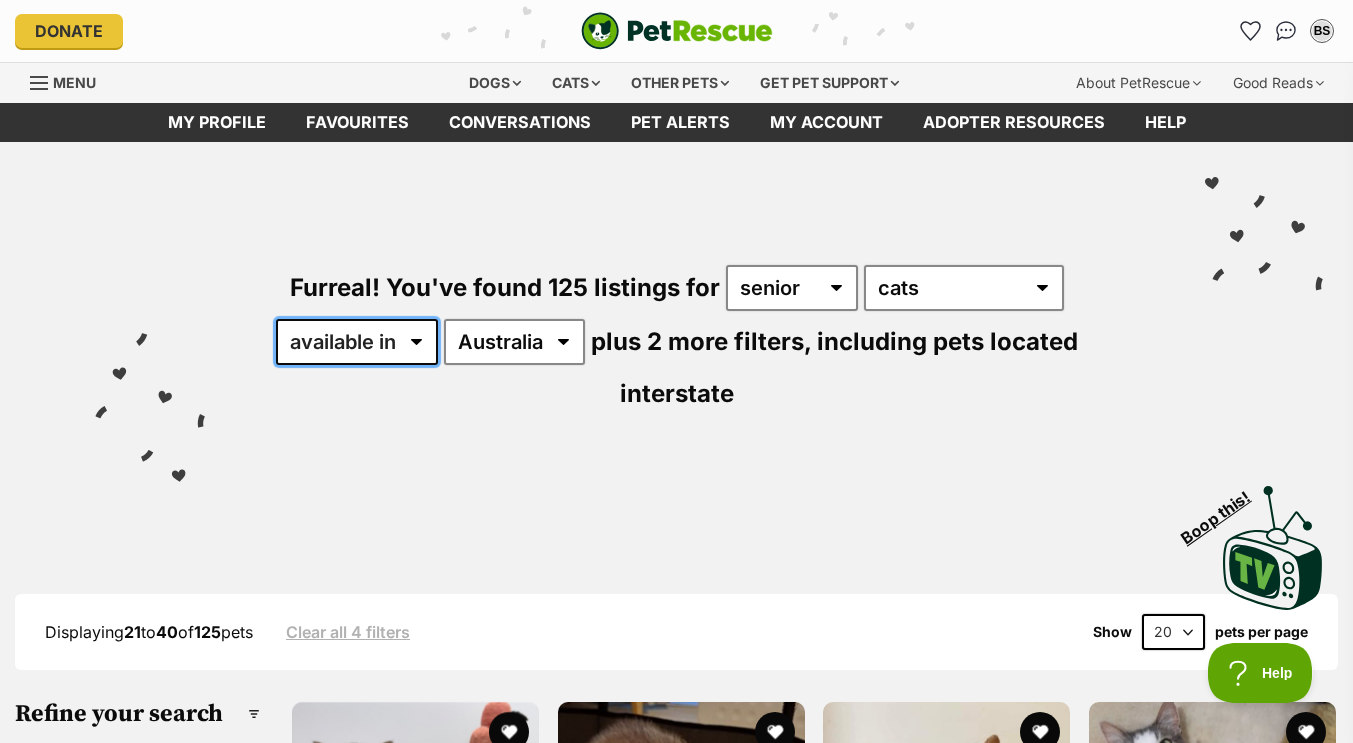 click on "available in
located in" at bounding box center [357, 342] 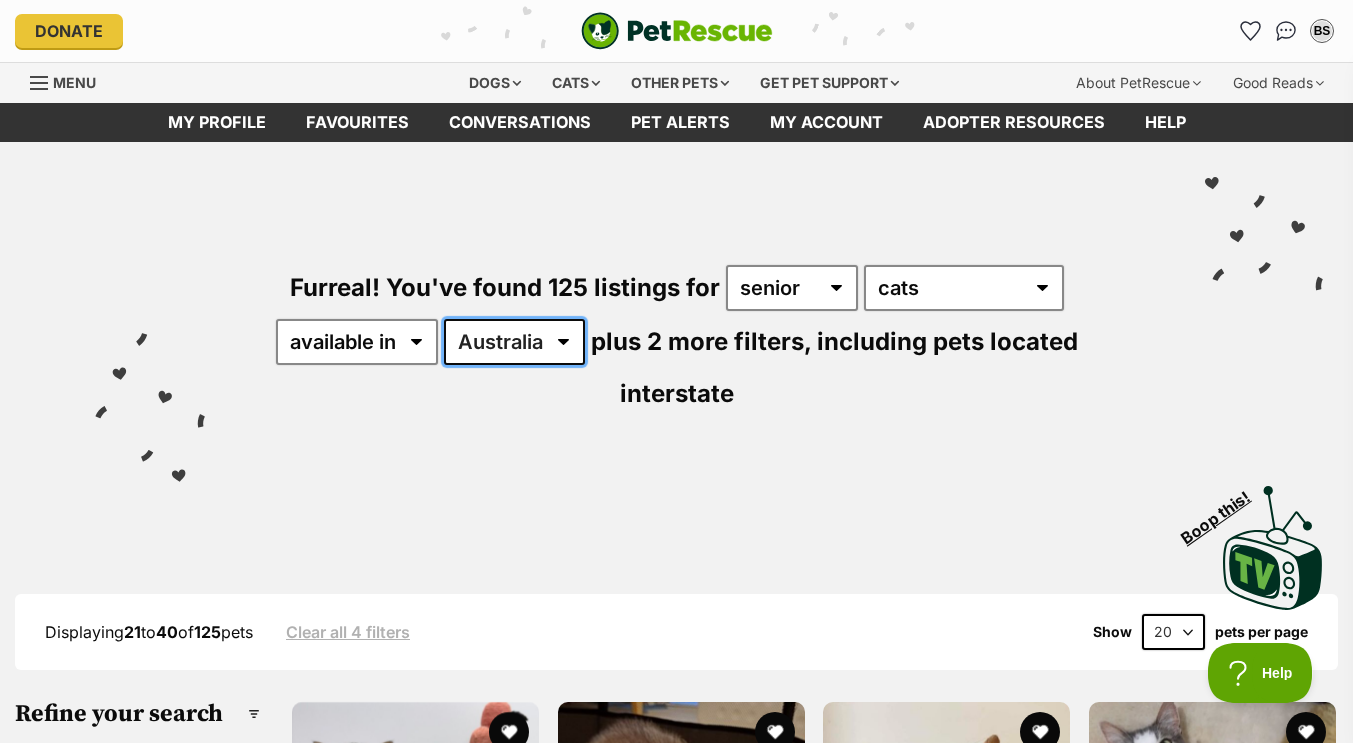 click on "Australia
ACT
NSW
NT
QLD
SA
TAS
VIC
WA" at bounding box center (514, 342) 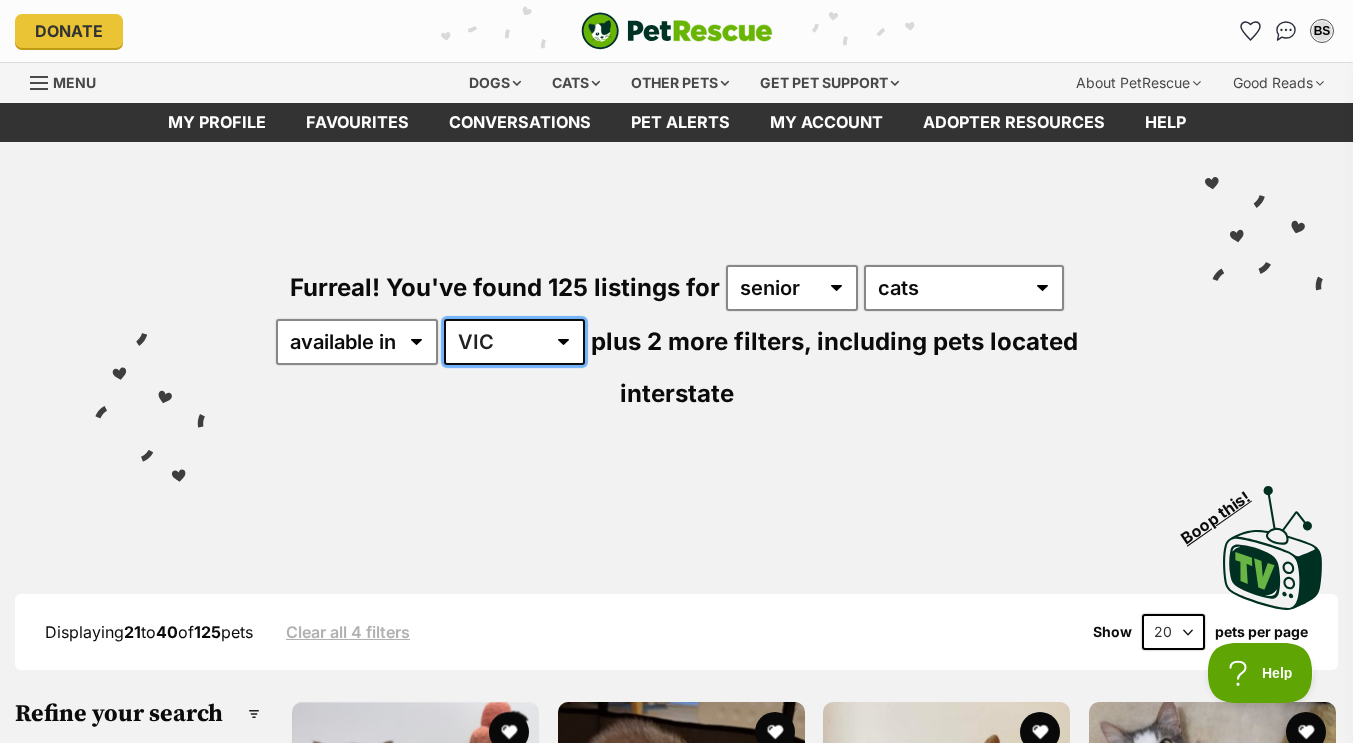 click on "Australia
ACT
NSW
NT
QLD
SA
TAS
VIC
WA" at bounding box center [514, 342] 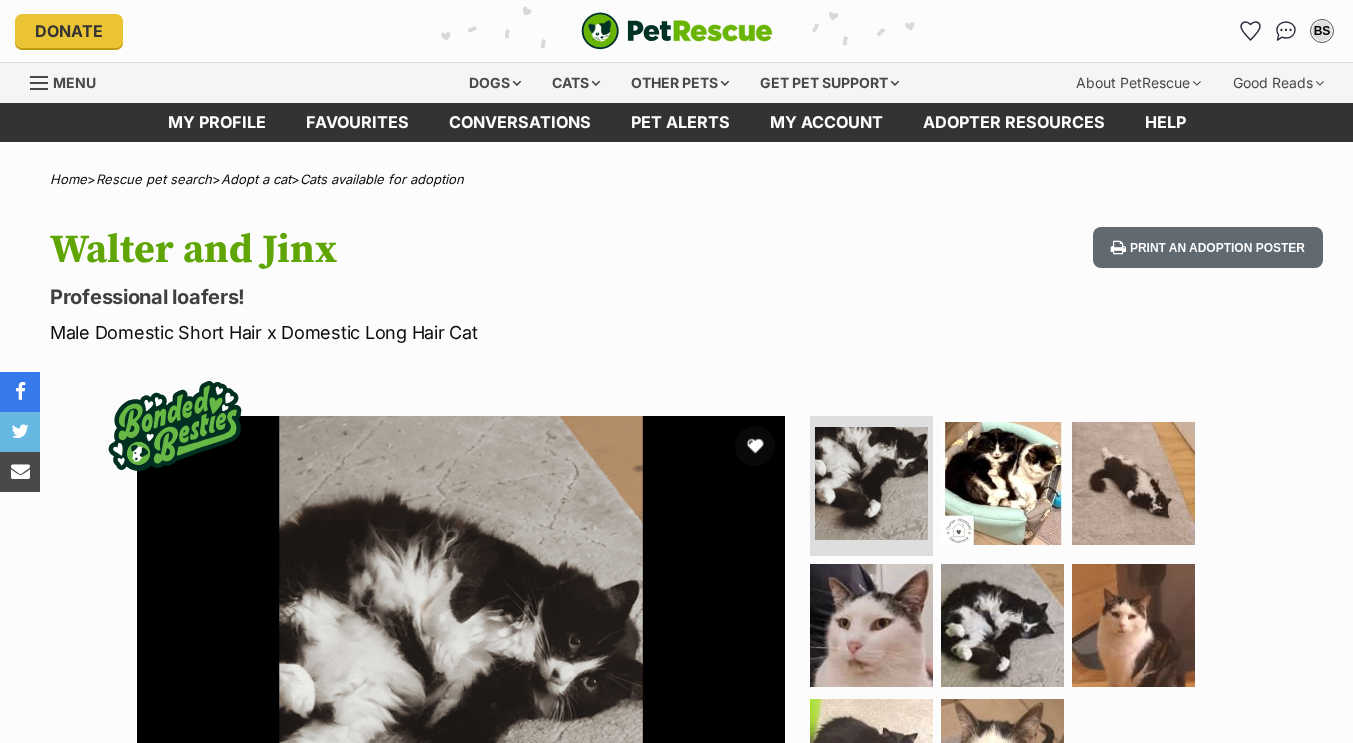 scroll, scrollTop: 0, scrollLeft: 0, axis: both 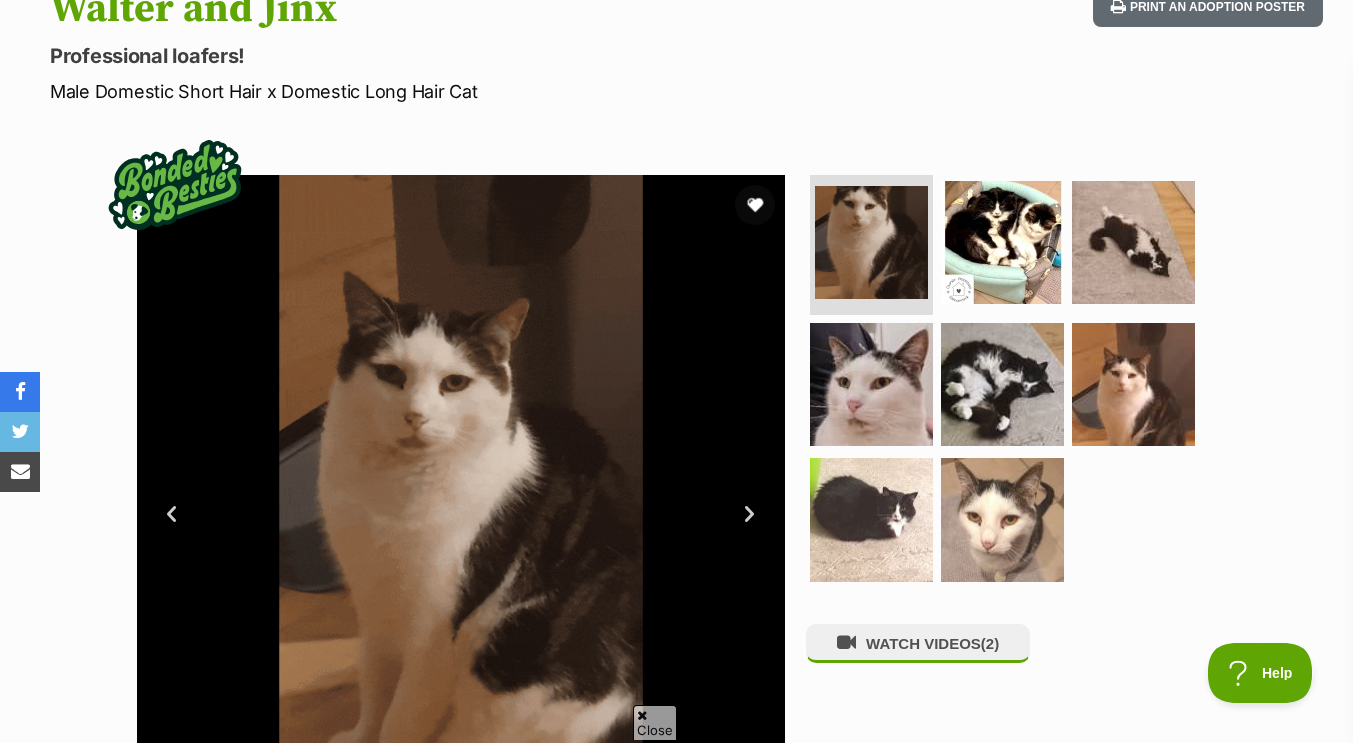 click on "Next" at bounding box center (750, 514) 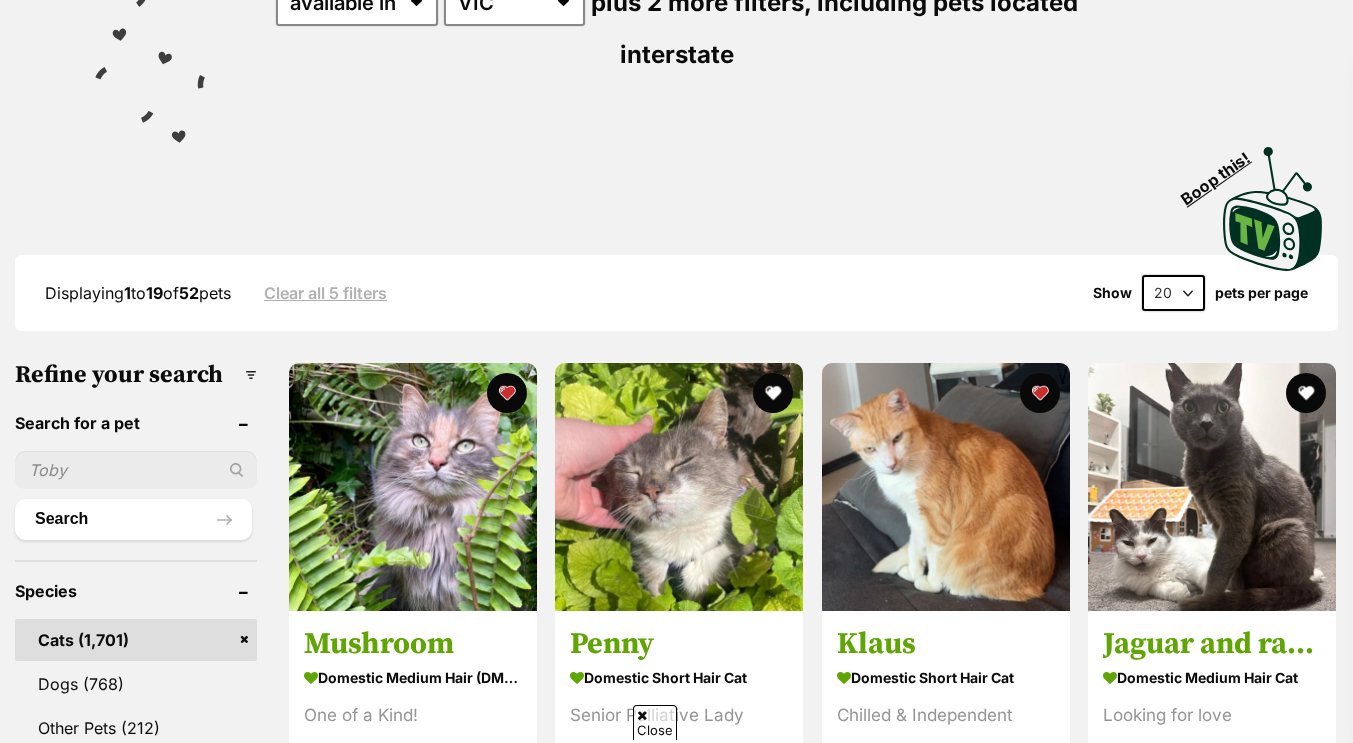 scroll, scrollTop: 1088, scrollLeft: 0, axis: vertical 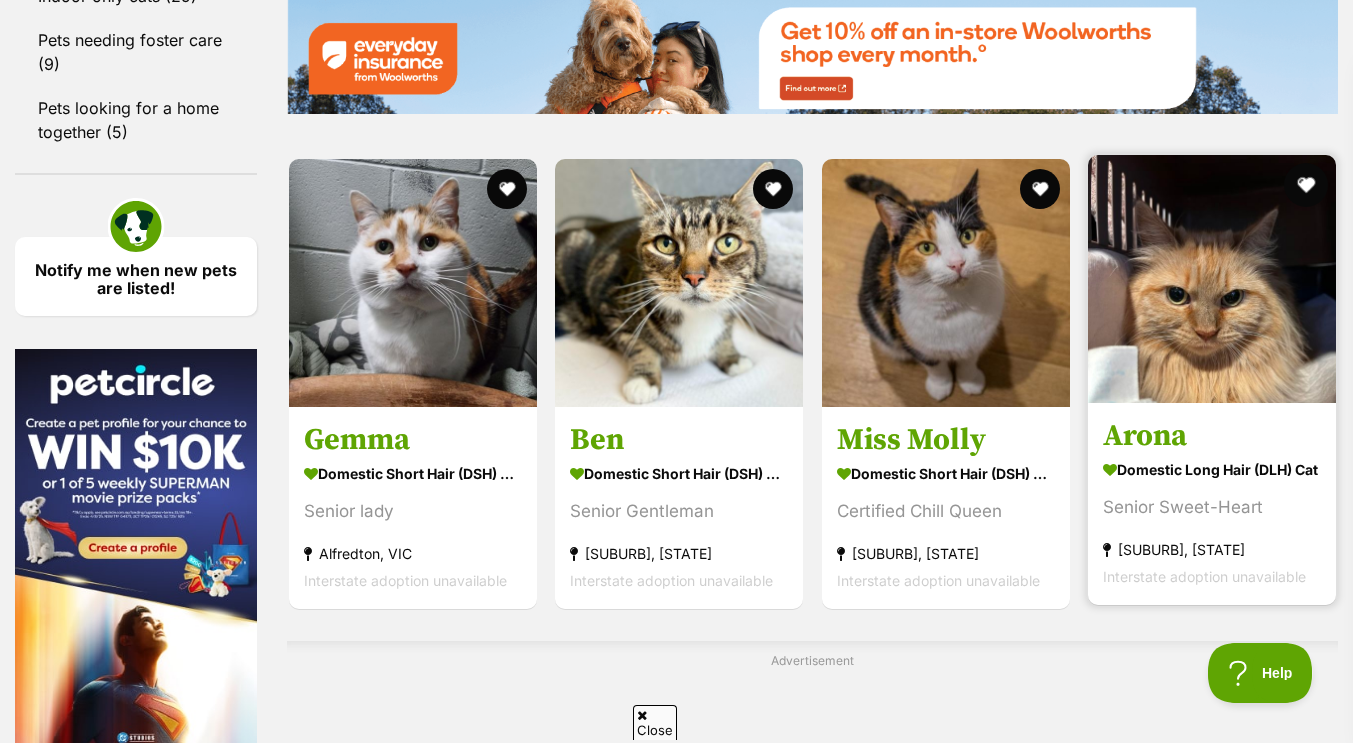 click at bounding box center [1306, 185] 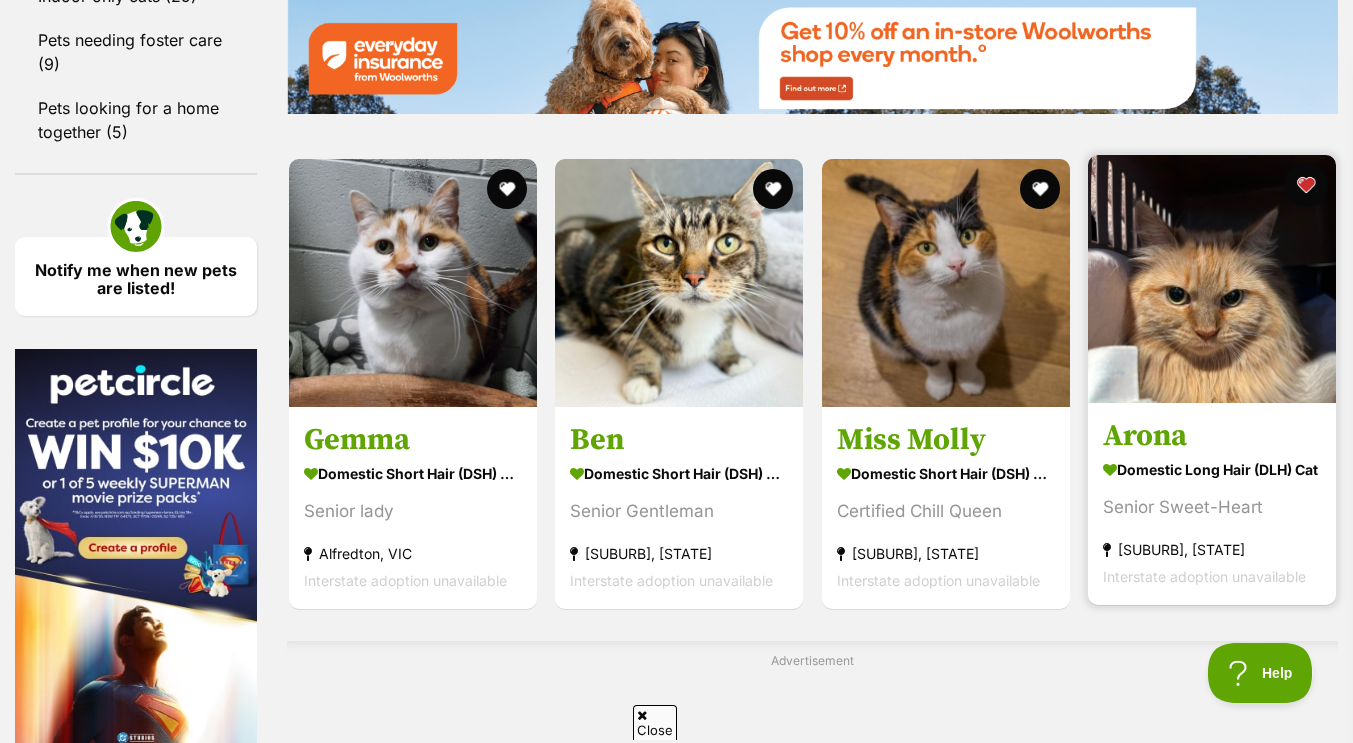 scroll, scrollTop: 3298, scrollLeft: 0, axis: vertical 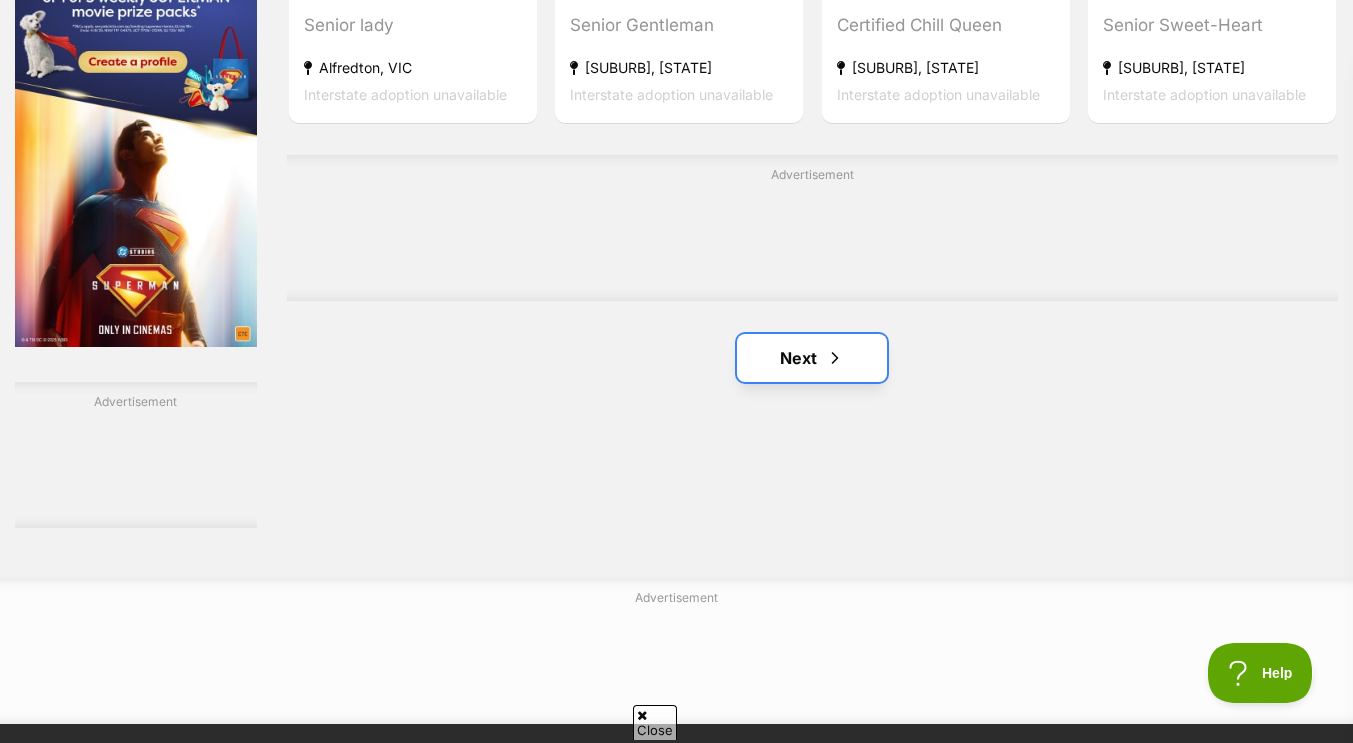 click at bounding box center [835, 358] 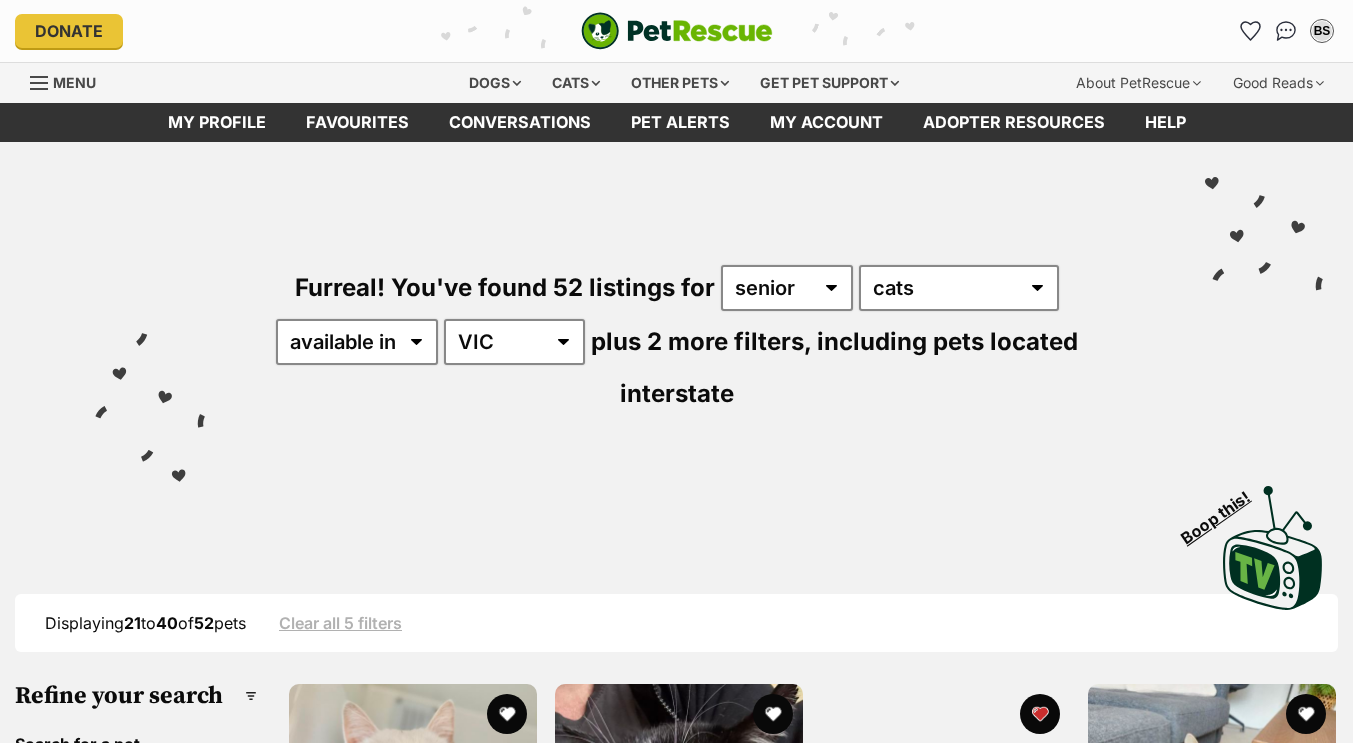 scroll, scrollTop: 0, scrollLeft: 0, axis: both 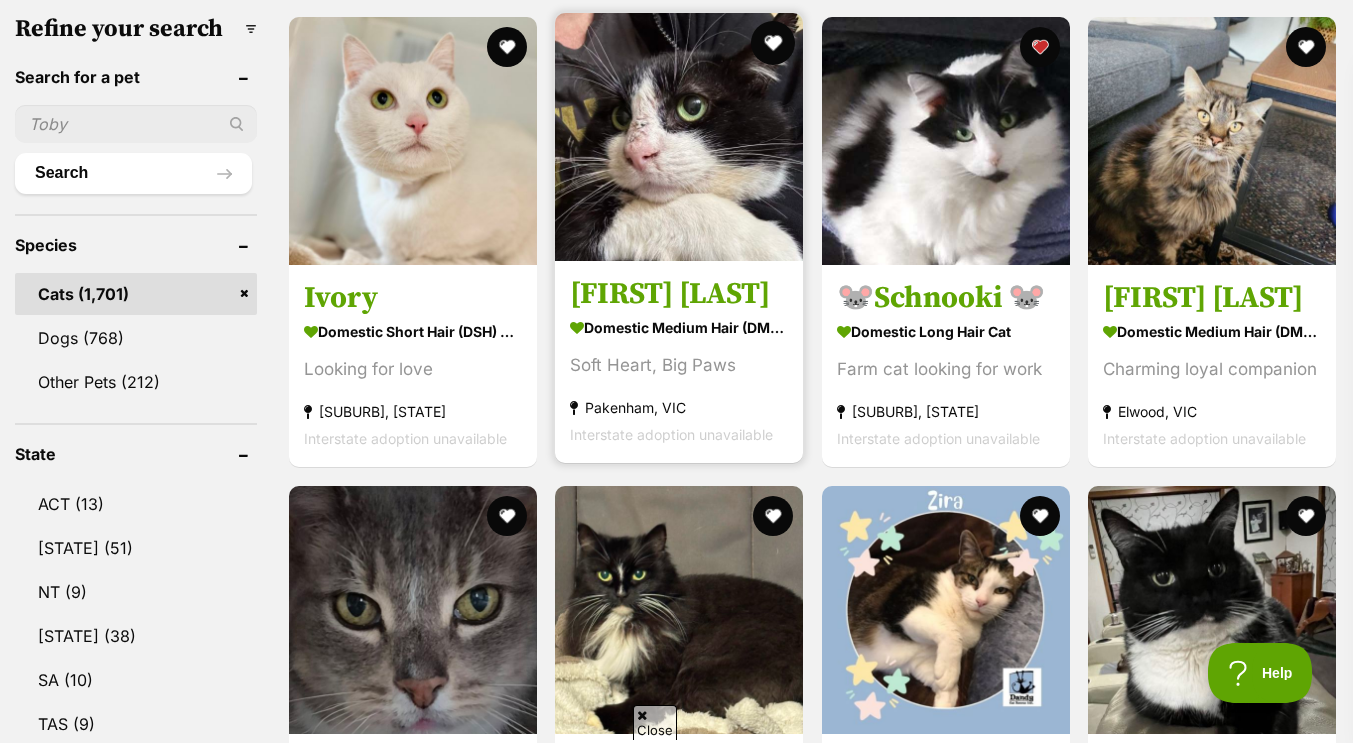 click at bounding box center (773, 43) 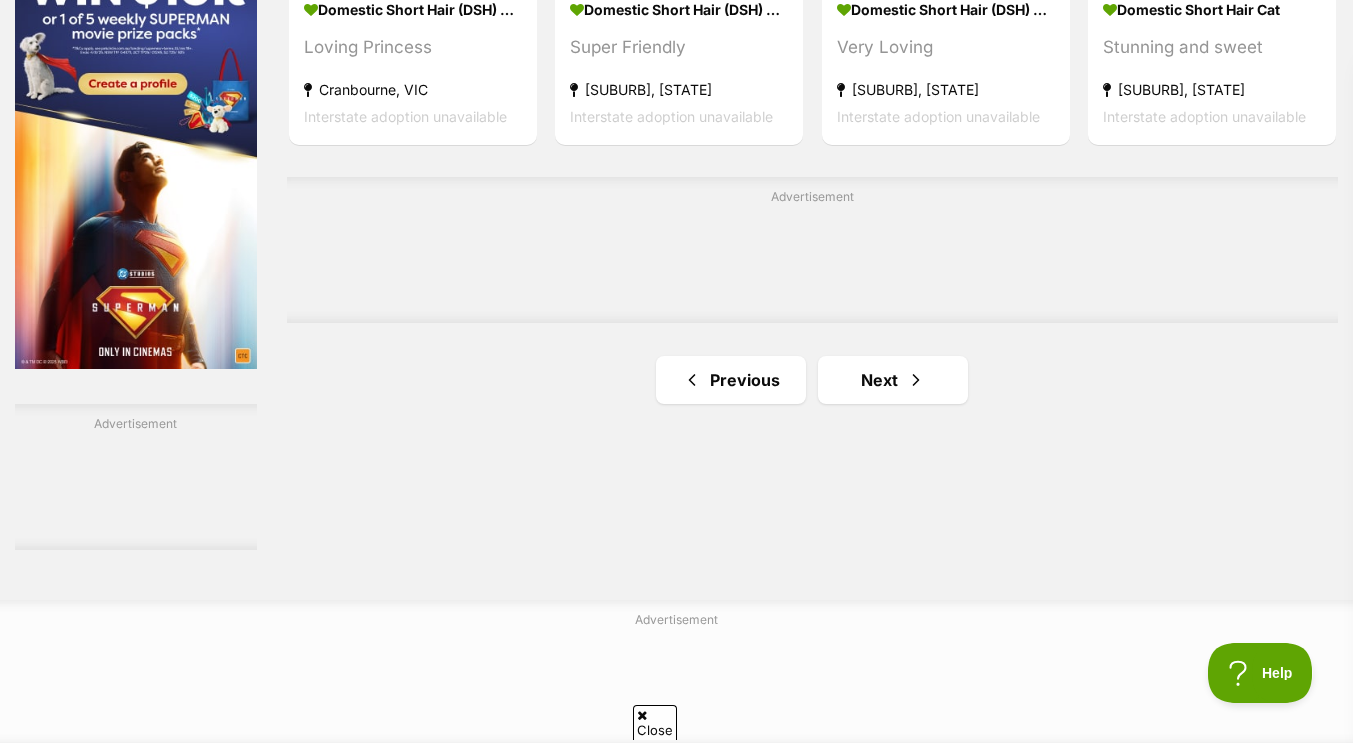 scroll, scrollTop: 3277, scrollLeft: 0, axis: vertical 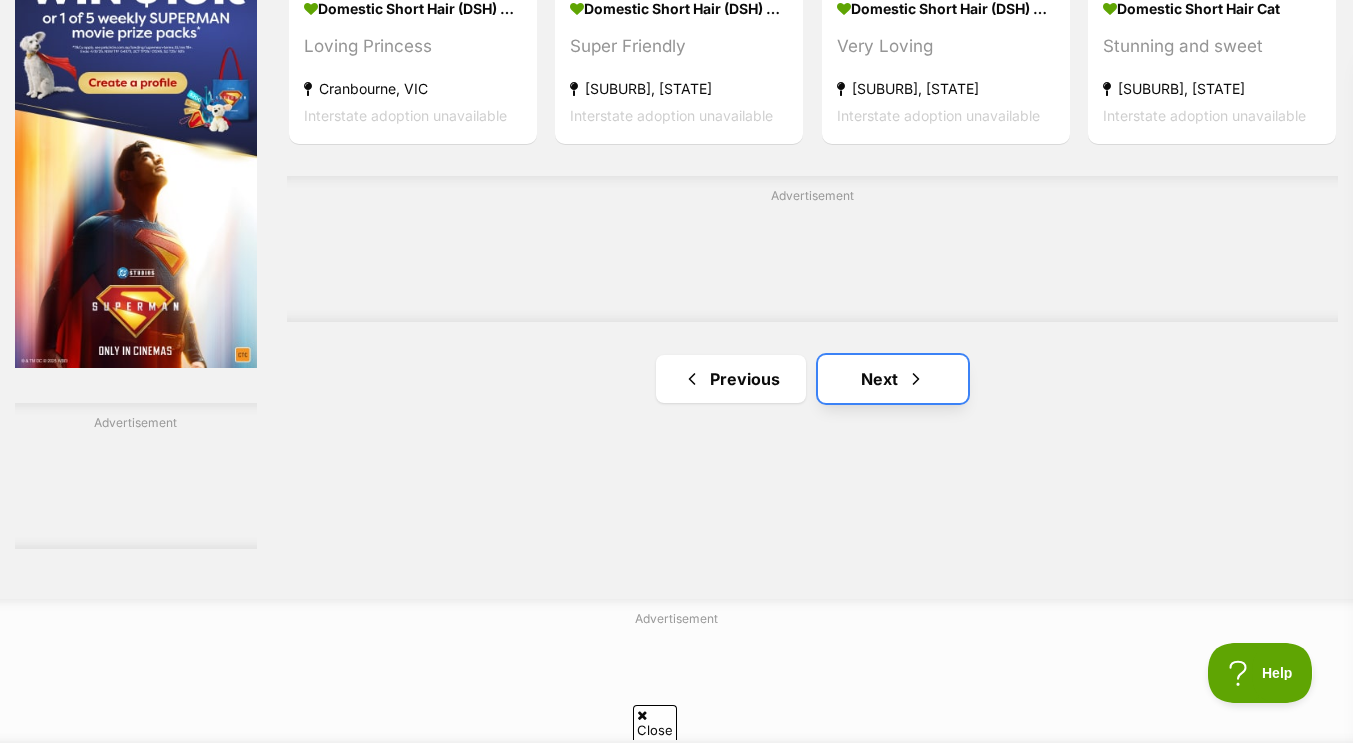 click on "Next" at bounding box center [893, 379] 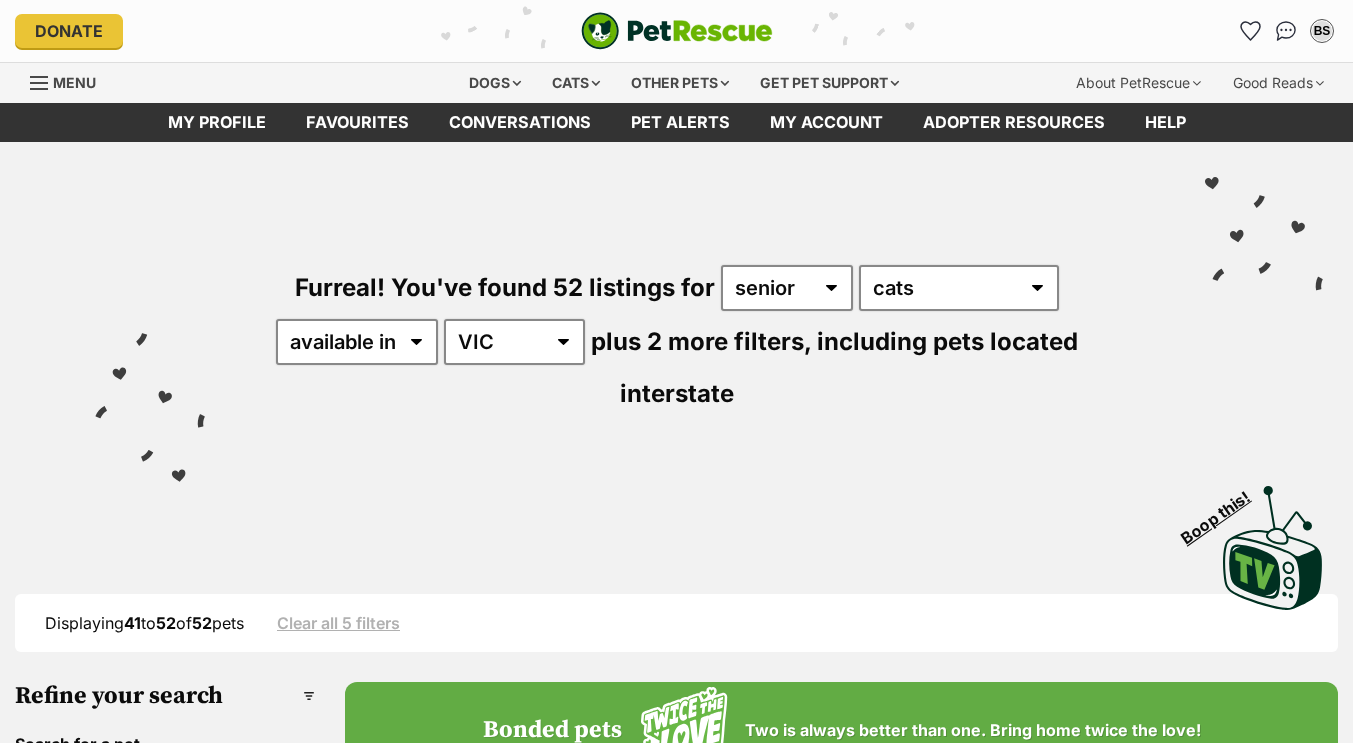 scroll, scrollTop: 0, scrollLeft: 0, axis: both 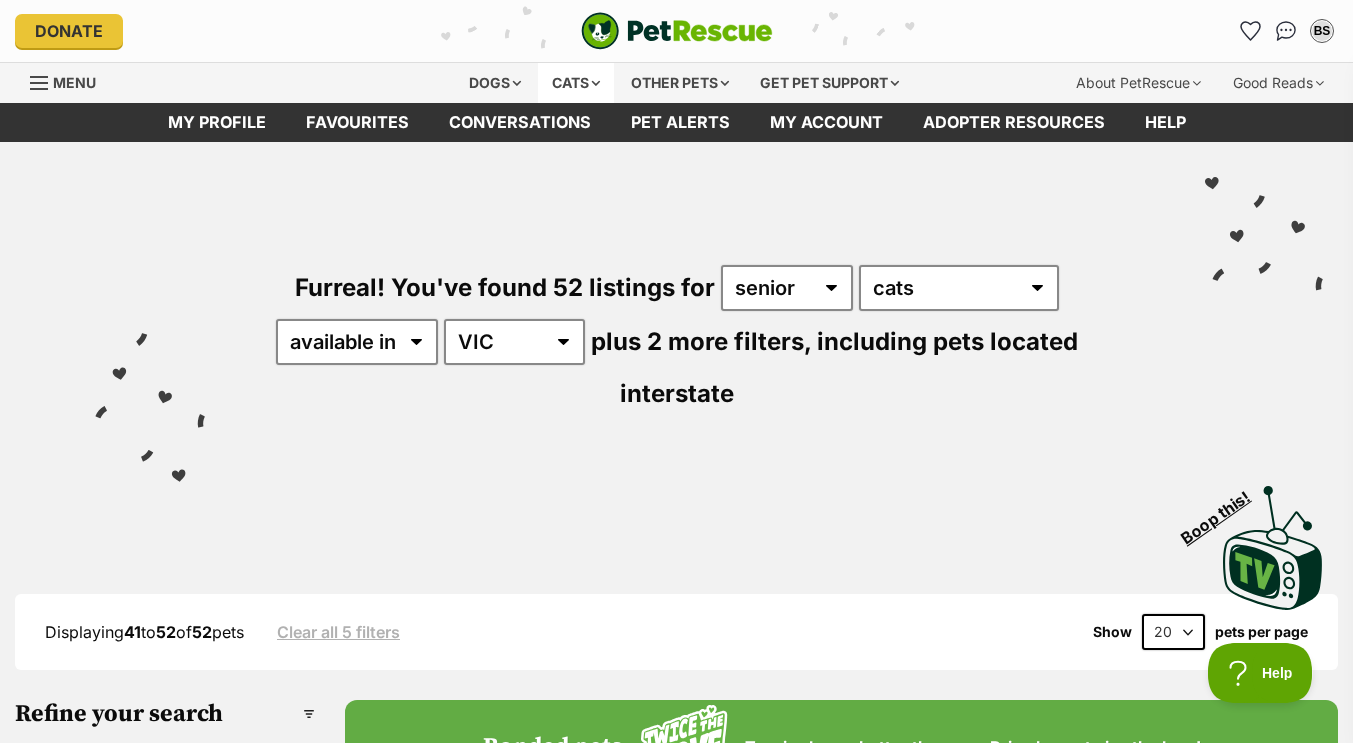 click on "Cats" at bounding box center (576, 83) 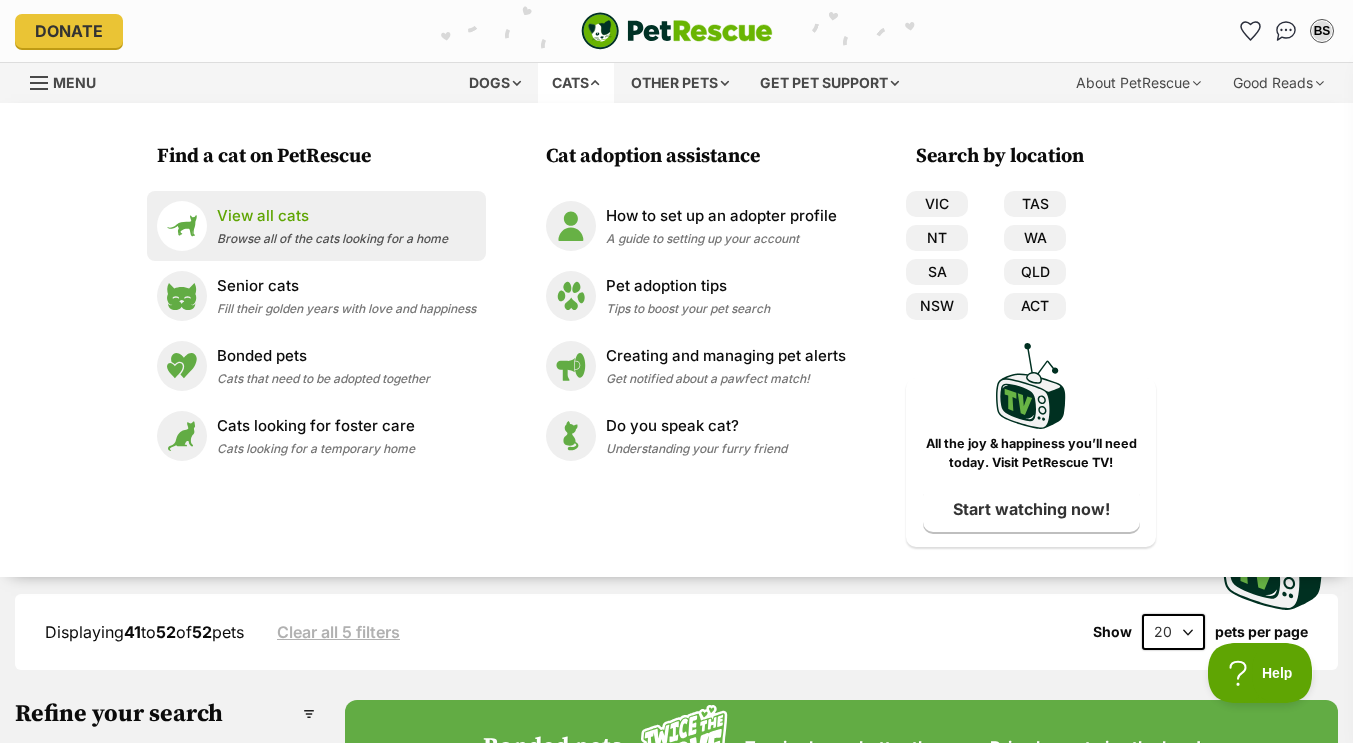 click on "View all cats" at bounding box center [332, 216] 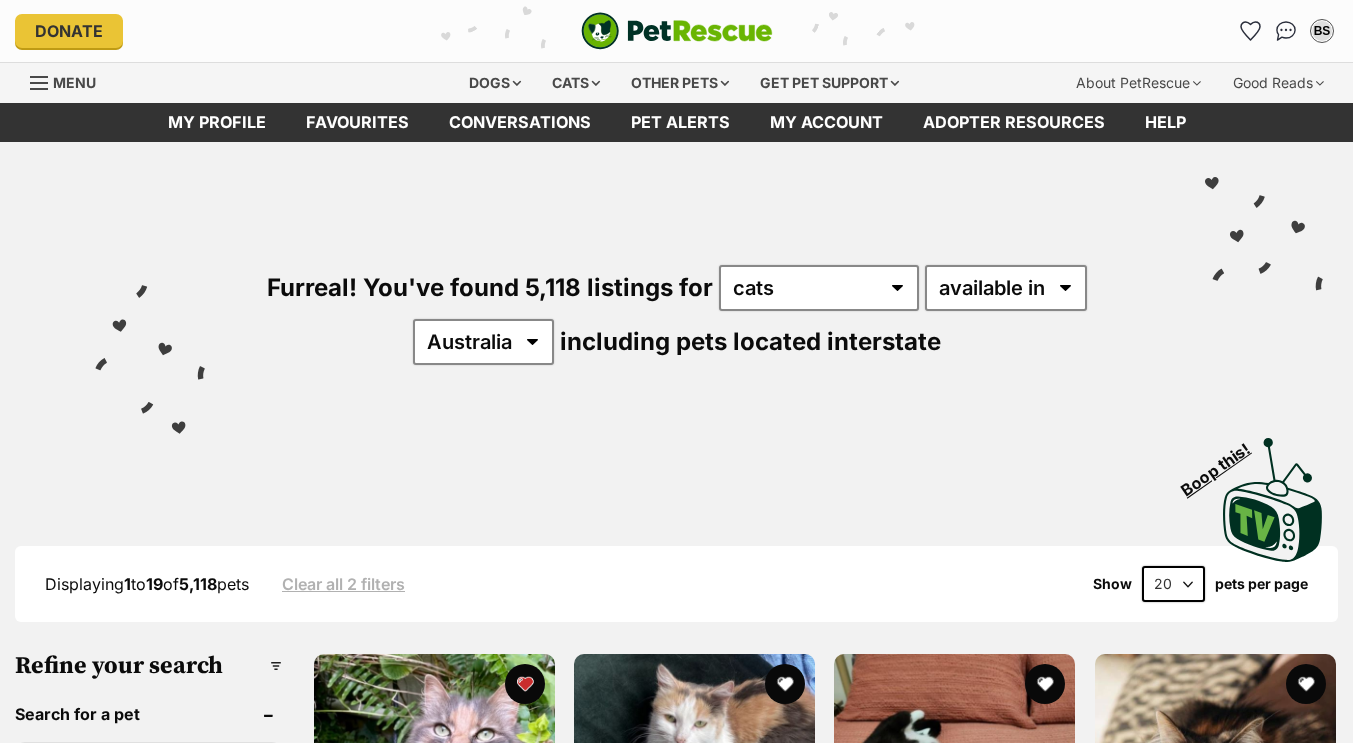 scroll, scrollTop: 0, scrollLeft: 0, axis: both 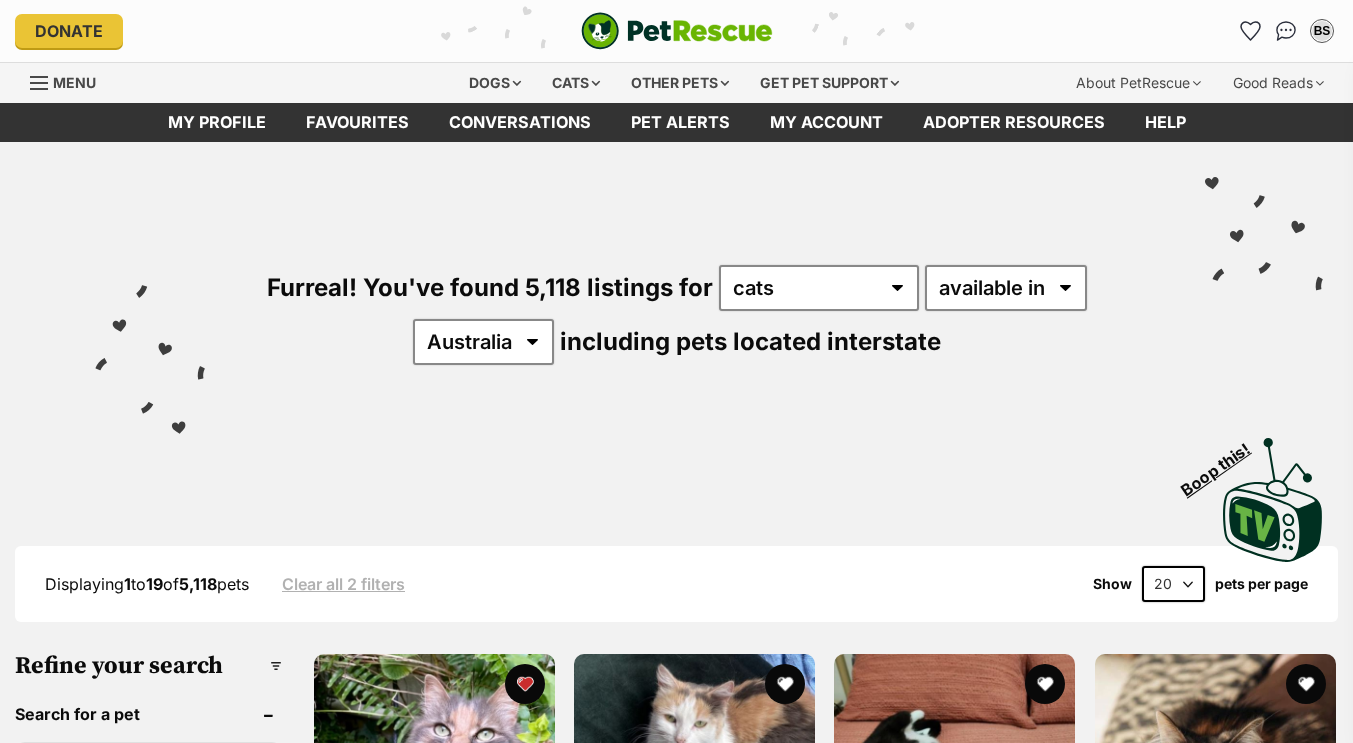 select on "VIC" 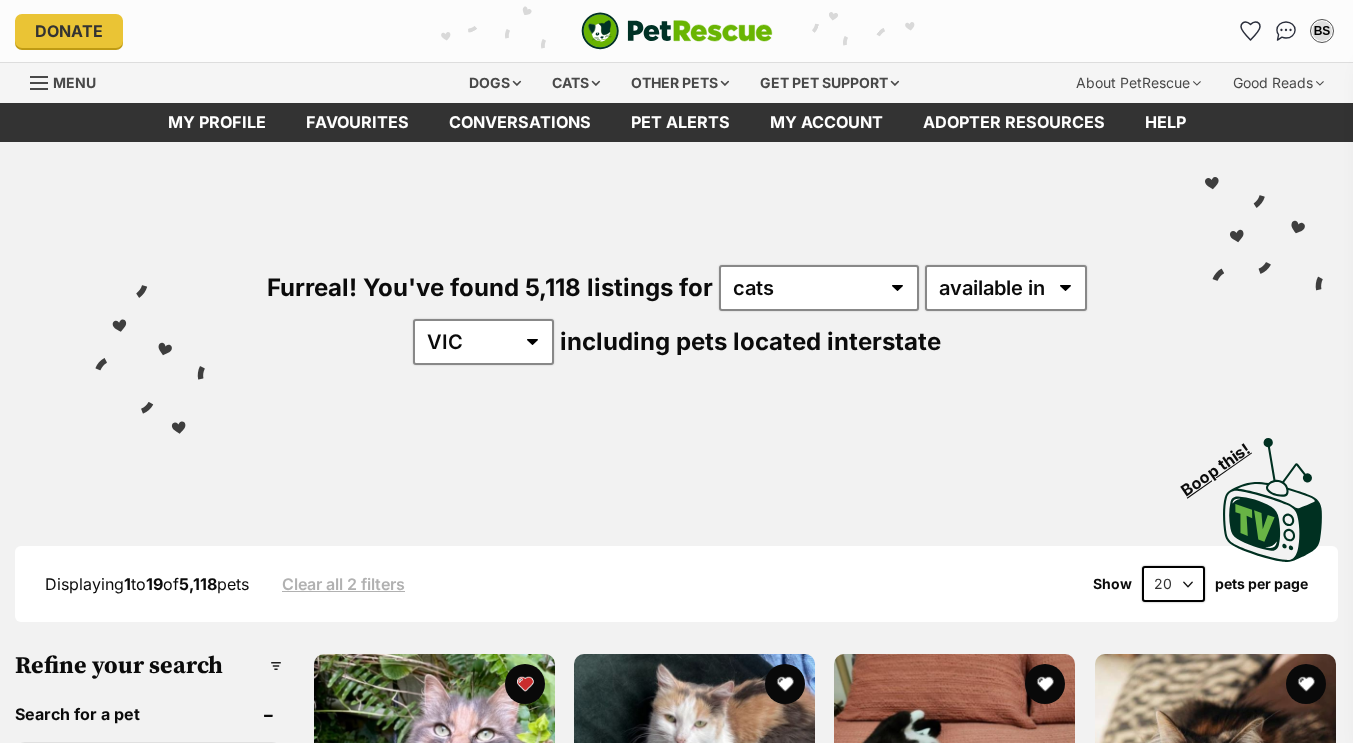 click on "Australia
ACT
NSW
NT
QLD
SA
TAS
VIC
WA" at bounding box center [483, 342] 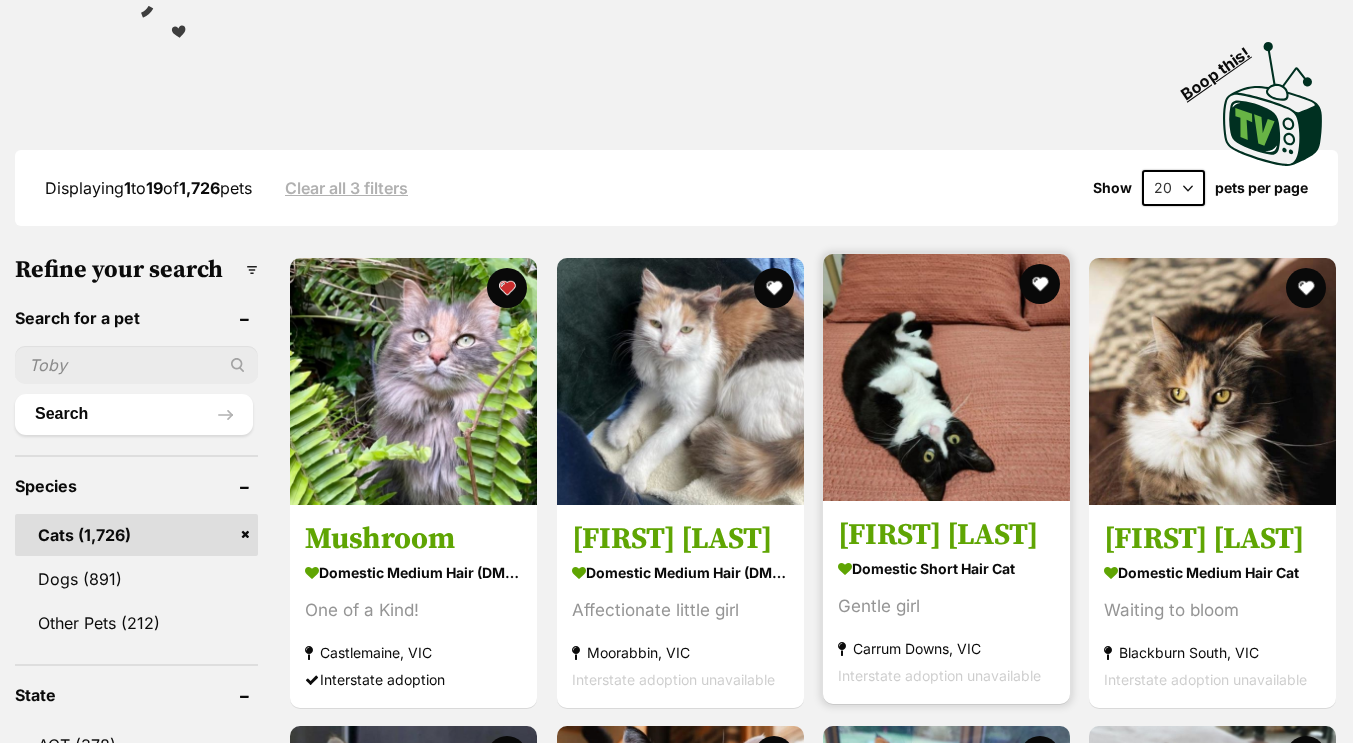 scroll, scrollTop: 396, scrollLeft: 0, axis: vertical 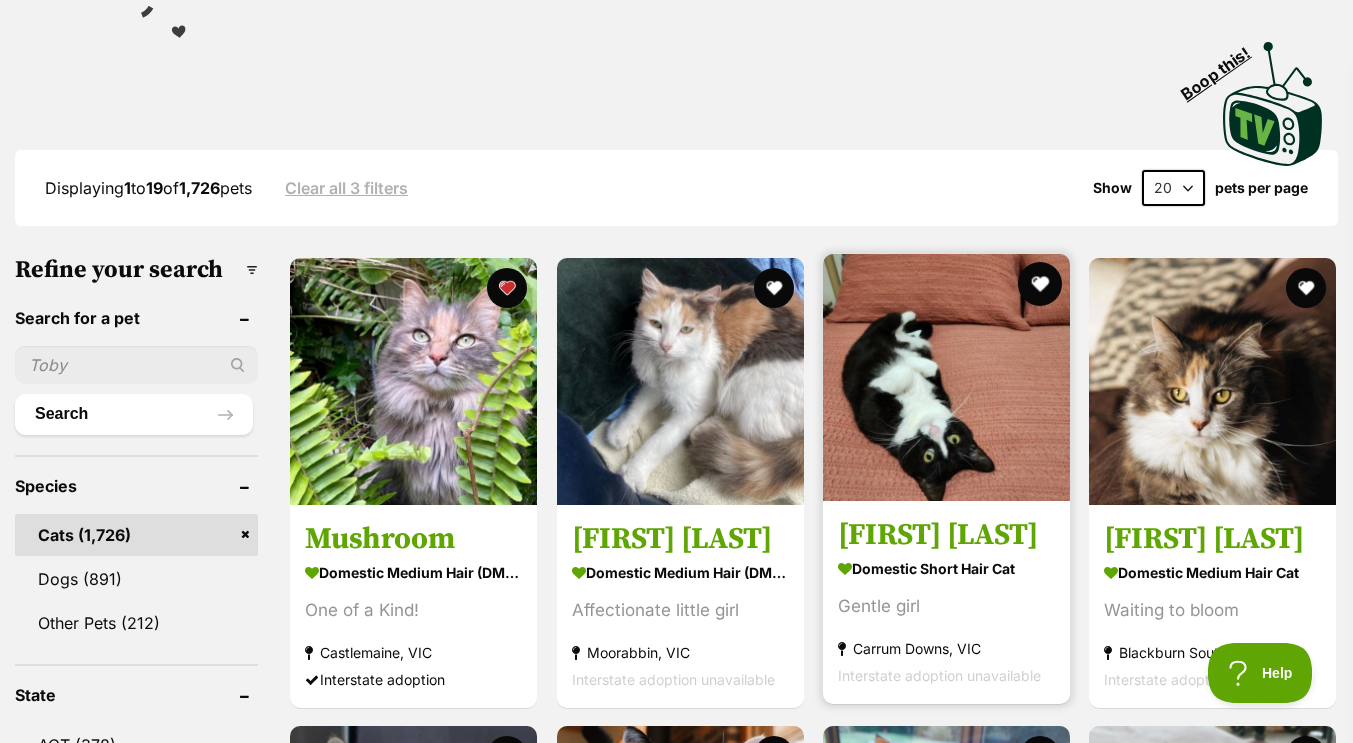 click at bounding box center (1040, 284) 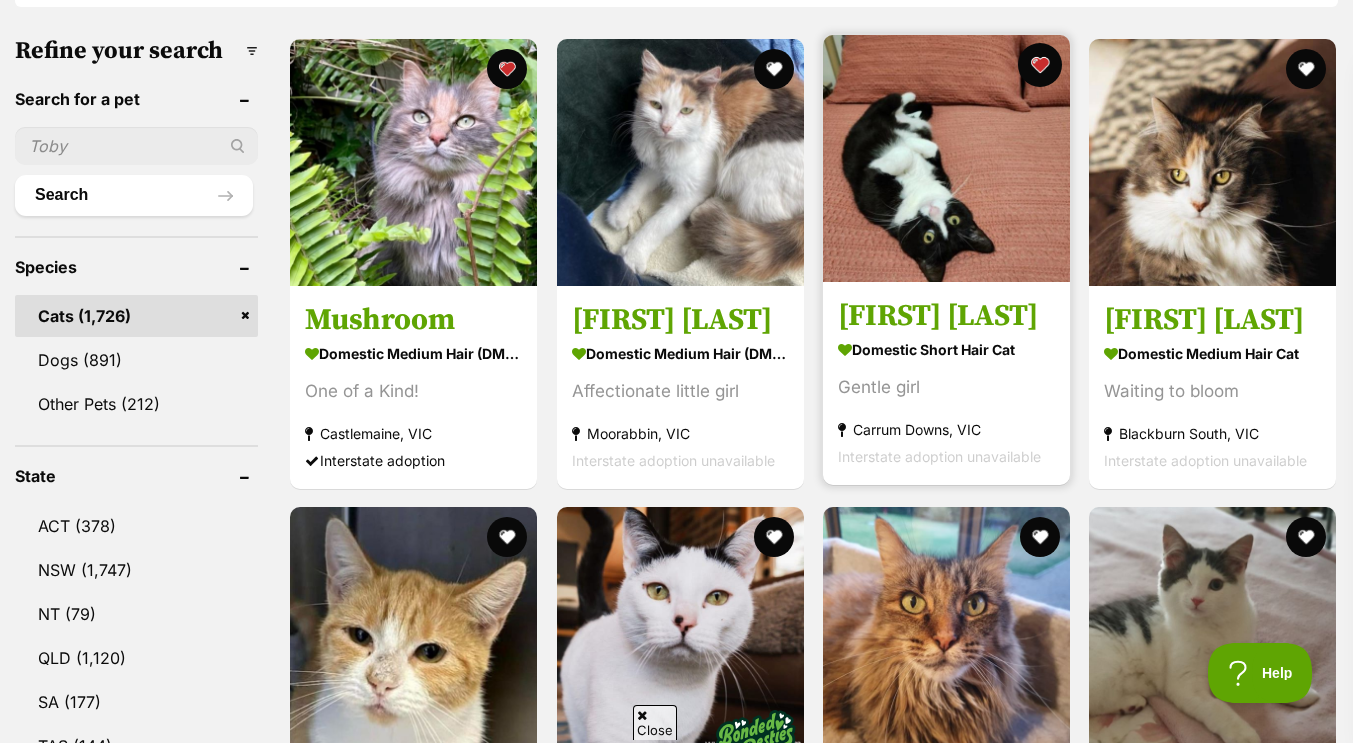 scroll, scrollTop: 613, scrollLeft: 0, axis: vertical 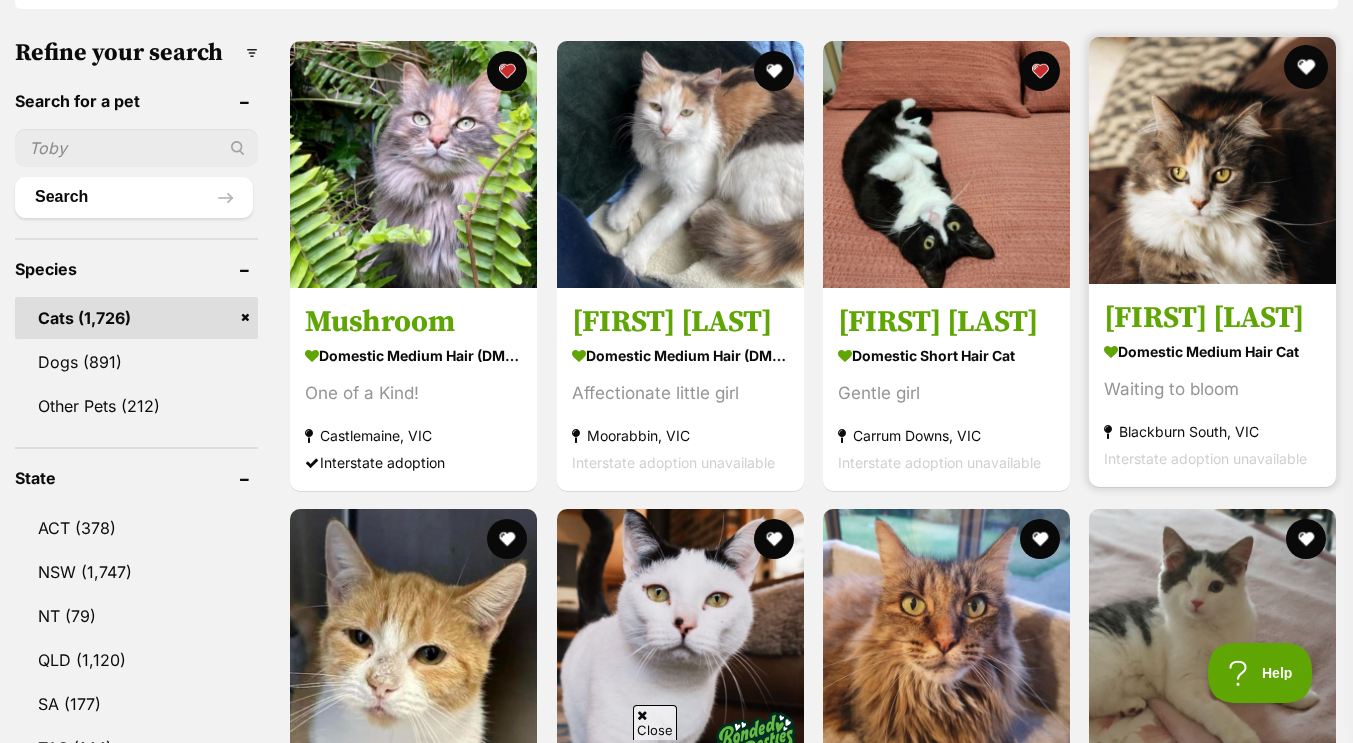 click at bounding box center [1306, 67] 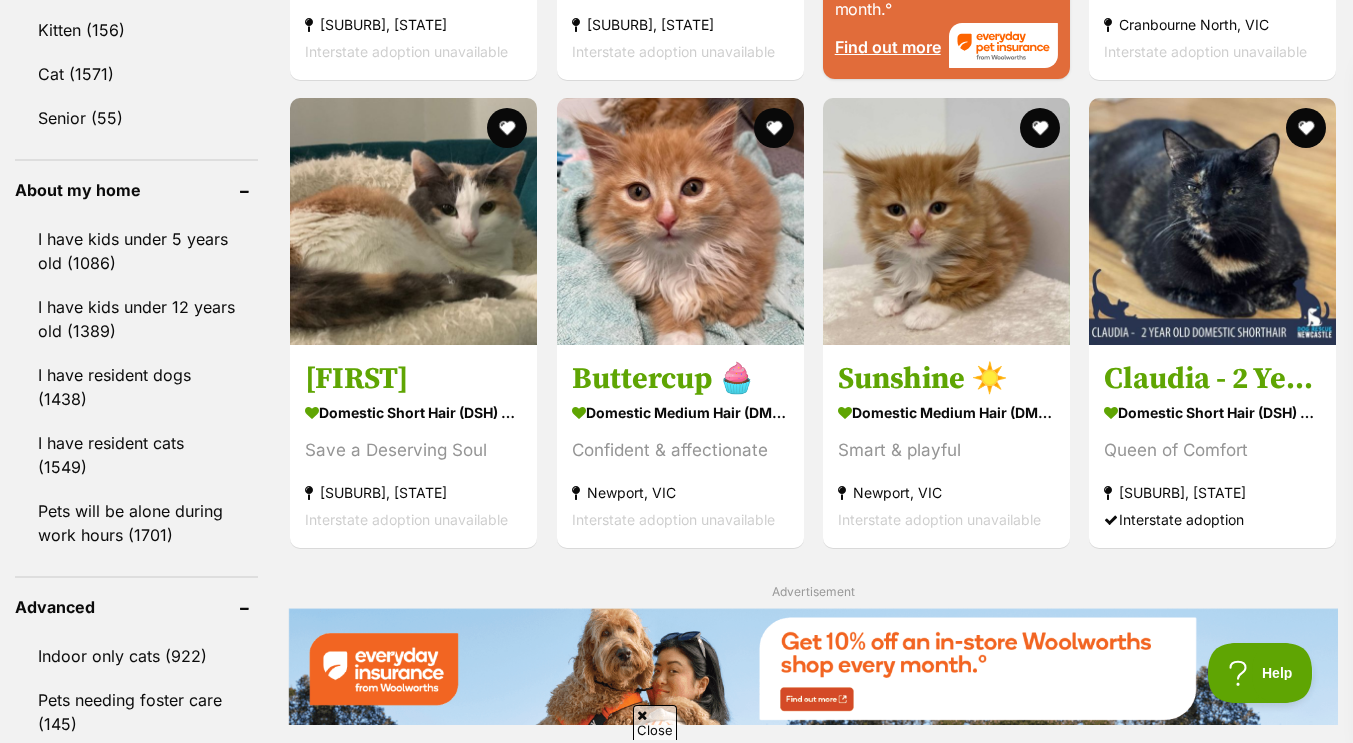 scroll, scrollTop: 2154, scrollLeft: 0, axis: vertical 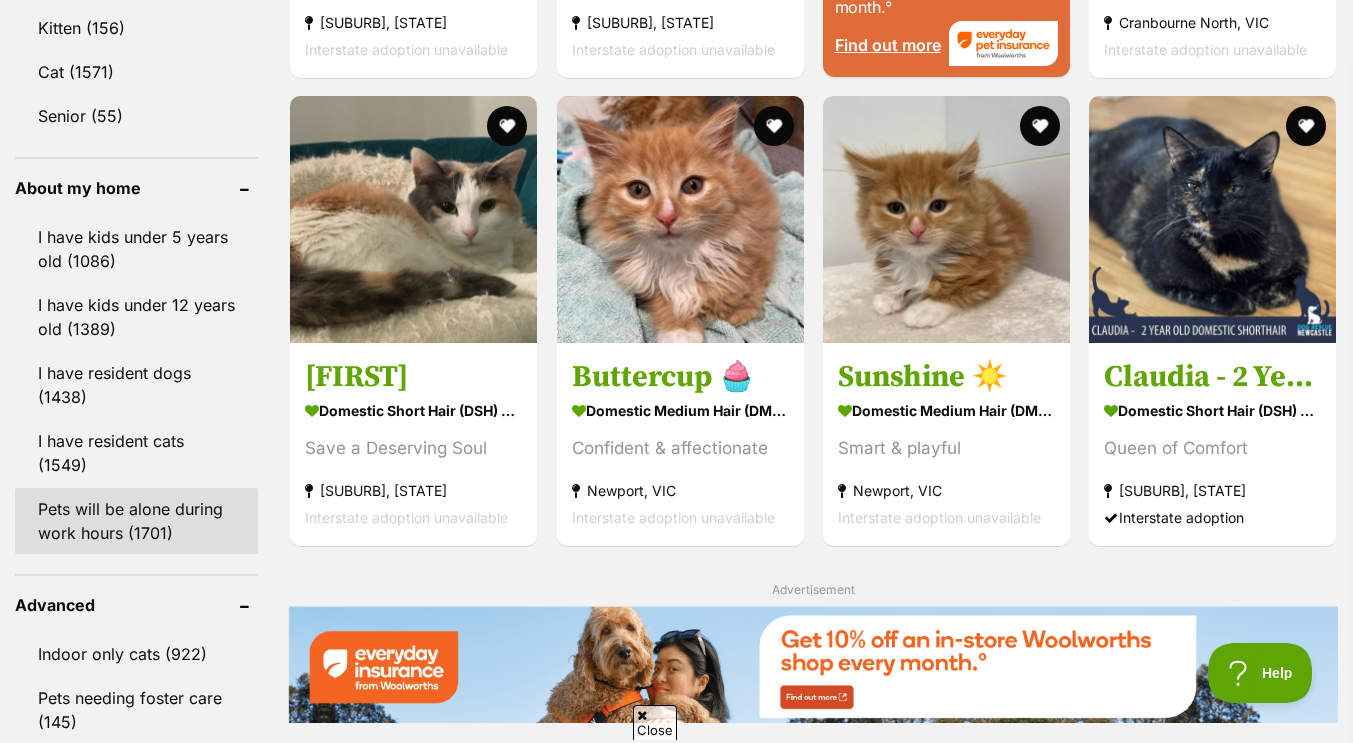 click on "Pets will be alone during work hours (1701)" at bounding box center (136, 521) 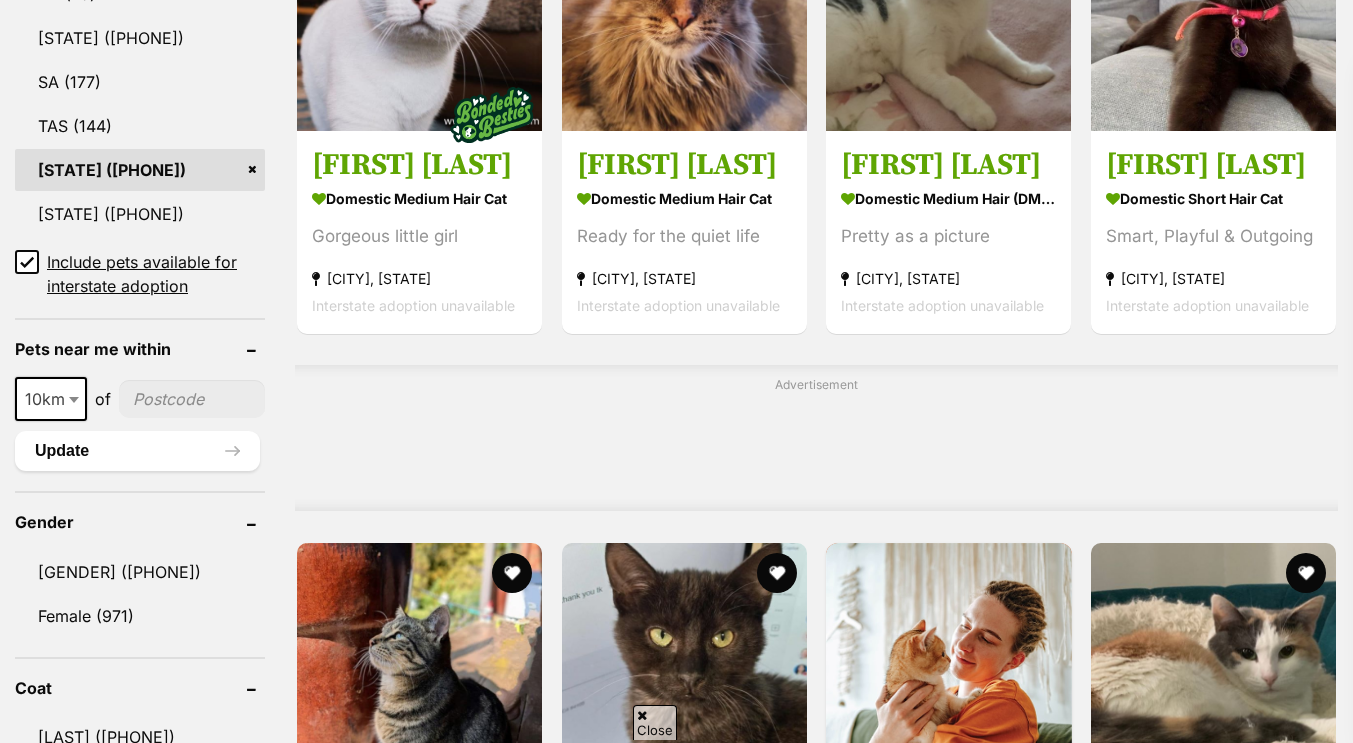 scroll, scrollTop: 1027, scrollLeft: 0, axis: vertical 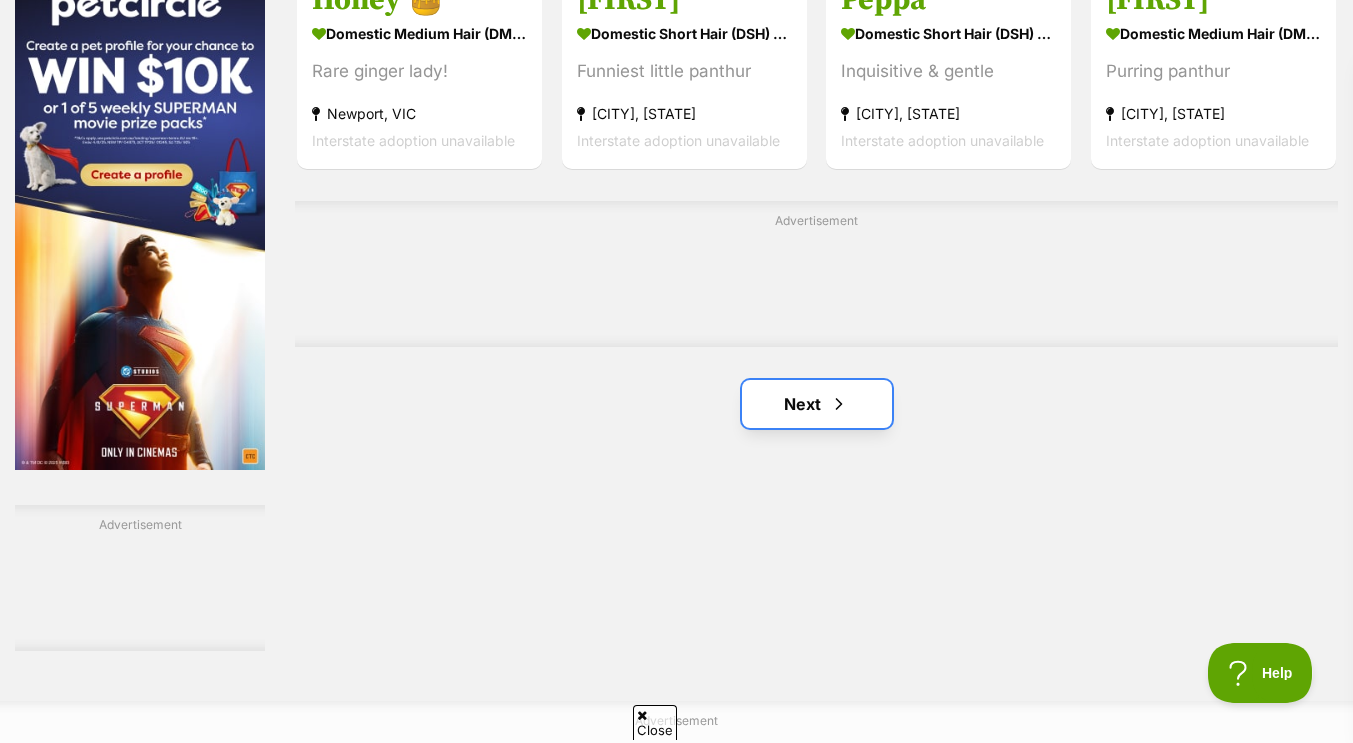 click on "Next" at bounding box center [817, 404] 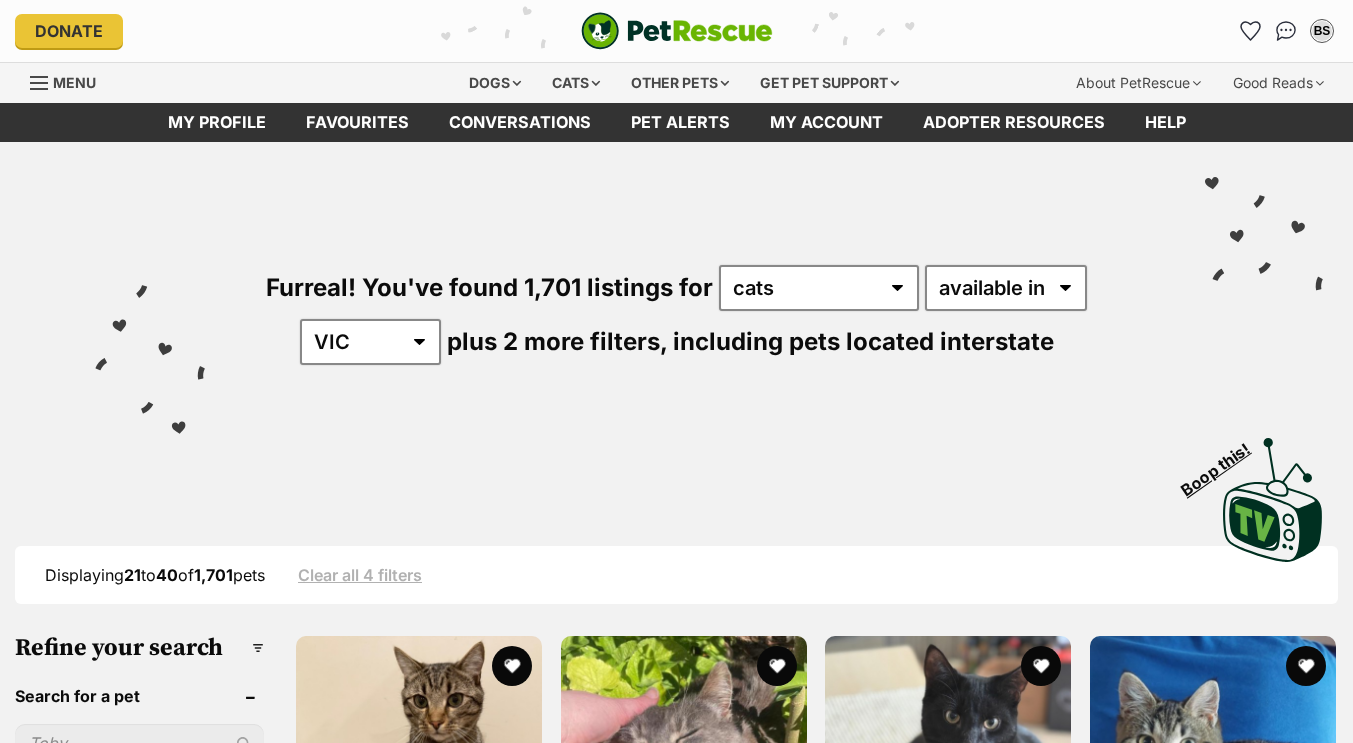 scroll, scrollTop: 0, scrollLeft: 0, axis: both 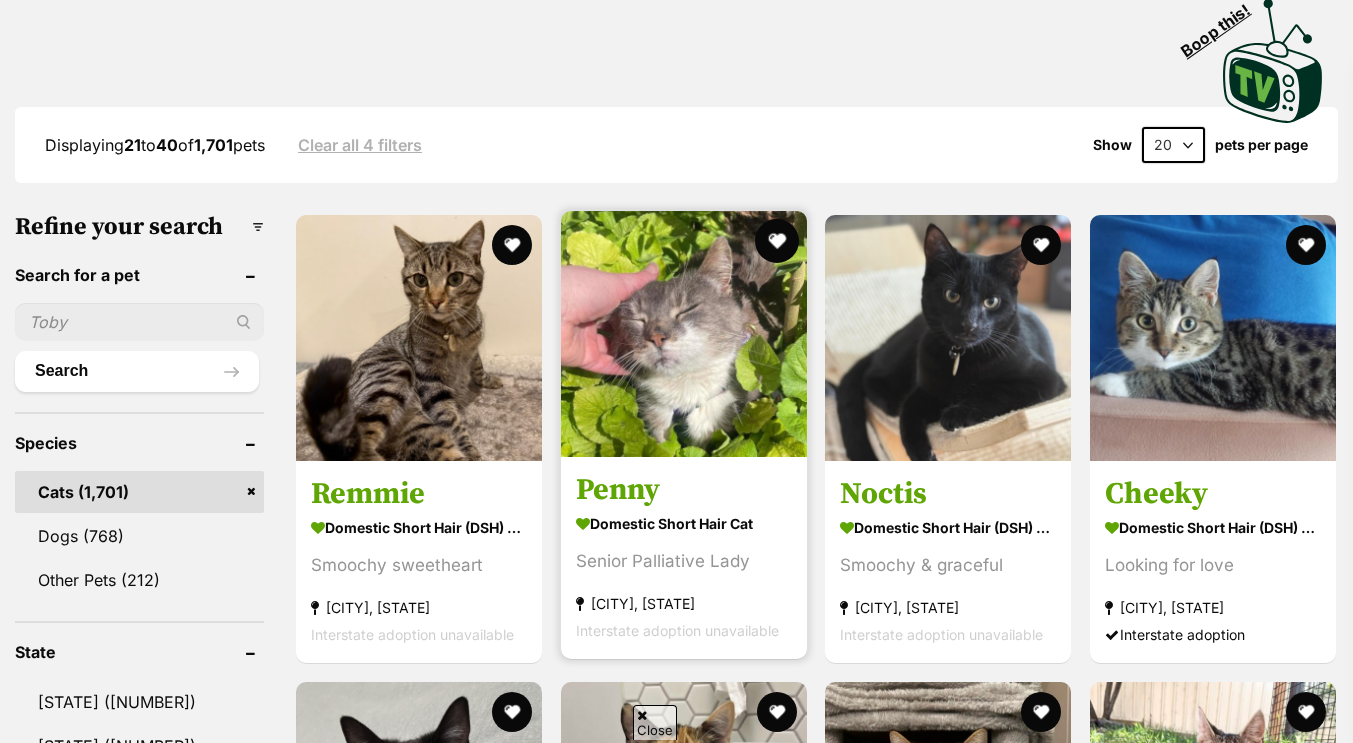 click at bounding box center [776, 241] 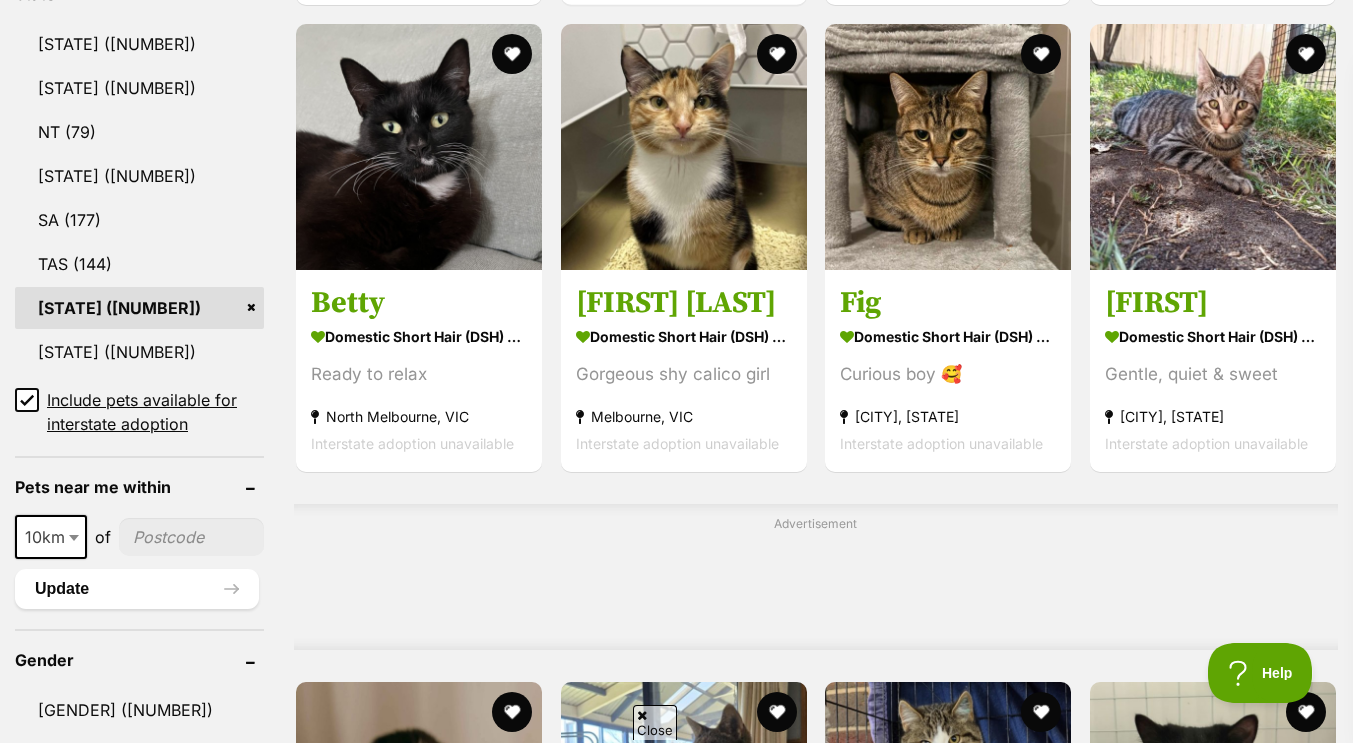scroll, scrollTop: 1096, scrollLeft: 0, axis: vertical 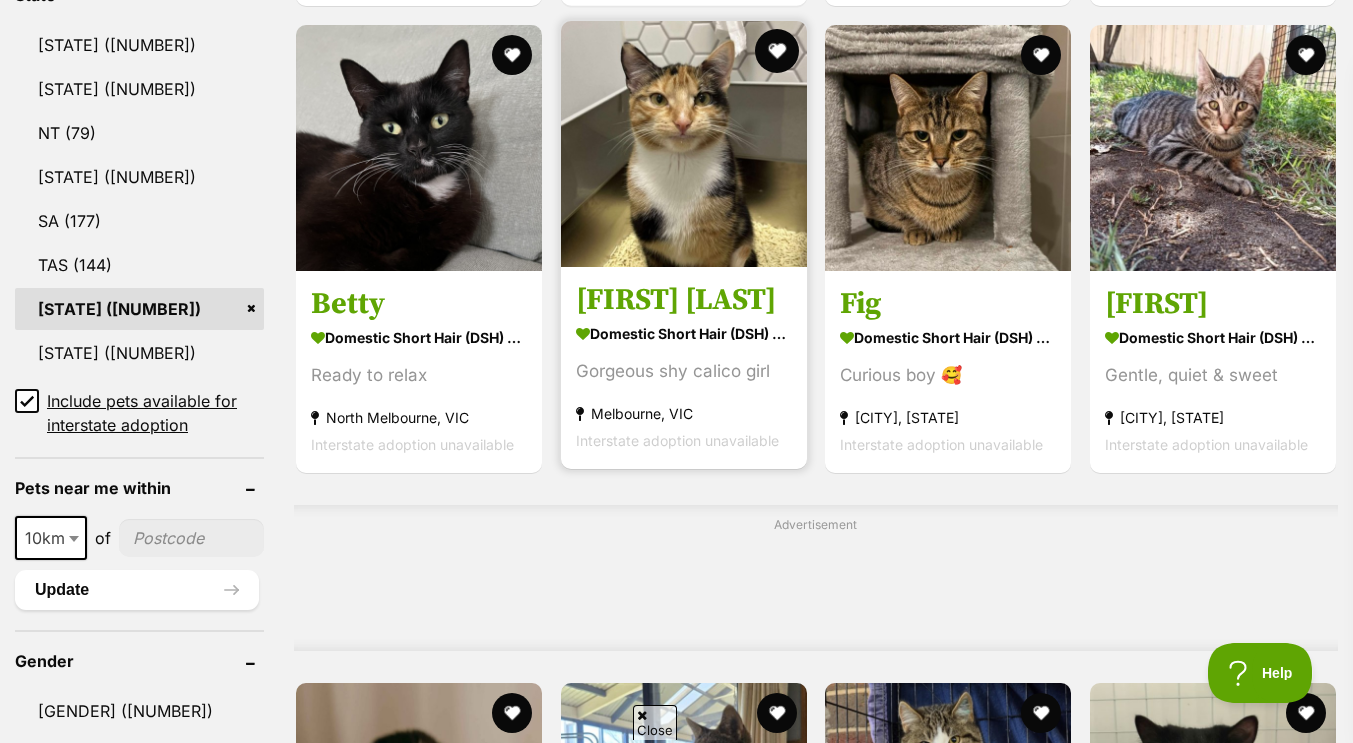 click at bounding box center [776, 51] 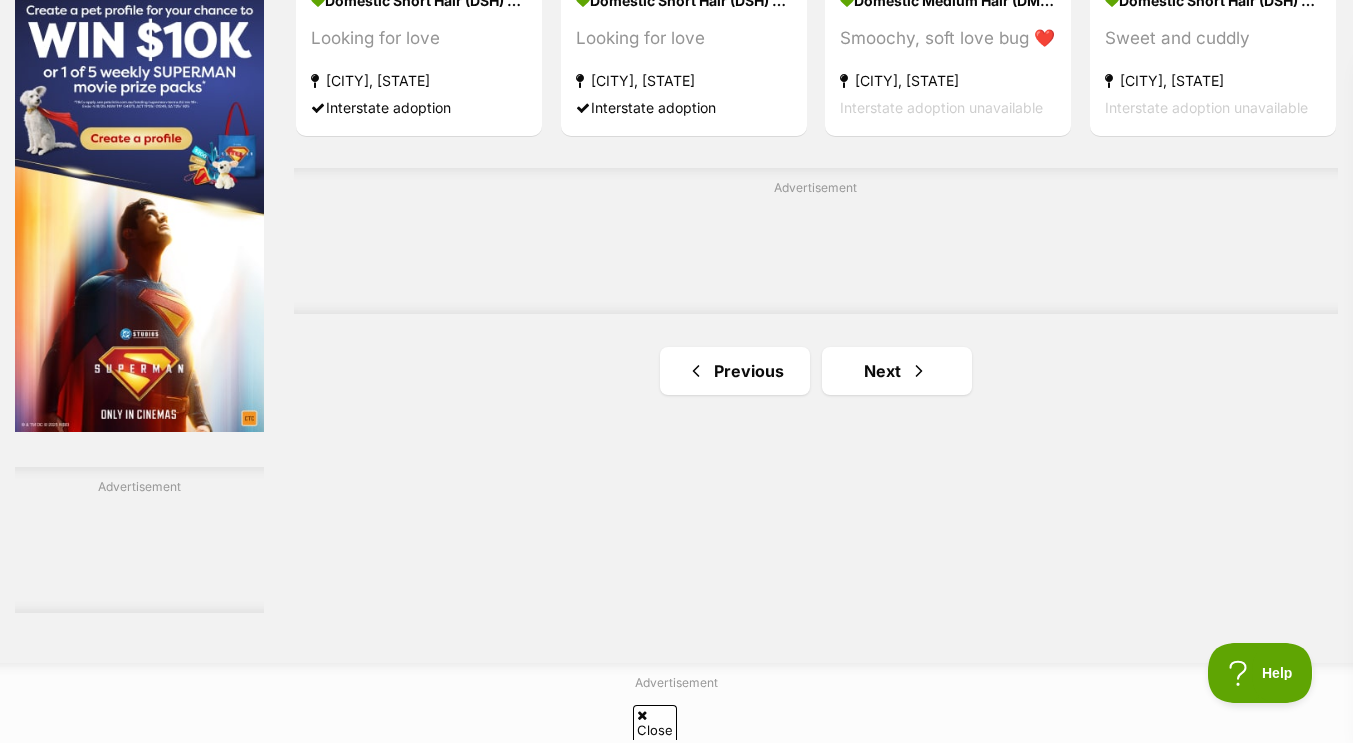scroll, scrollTop: 3322, scrollLeft: 0, axis: vertical 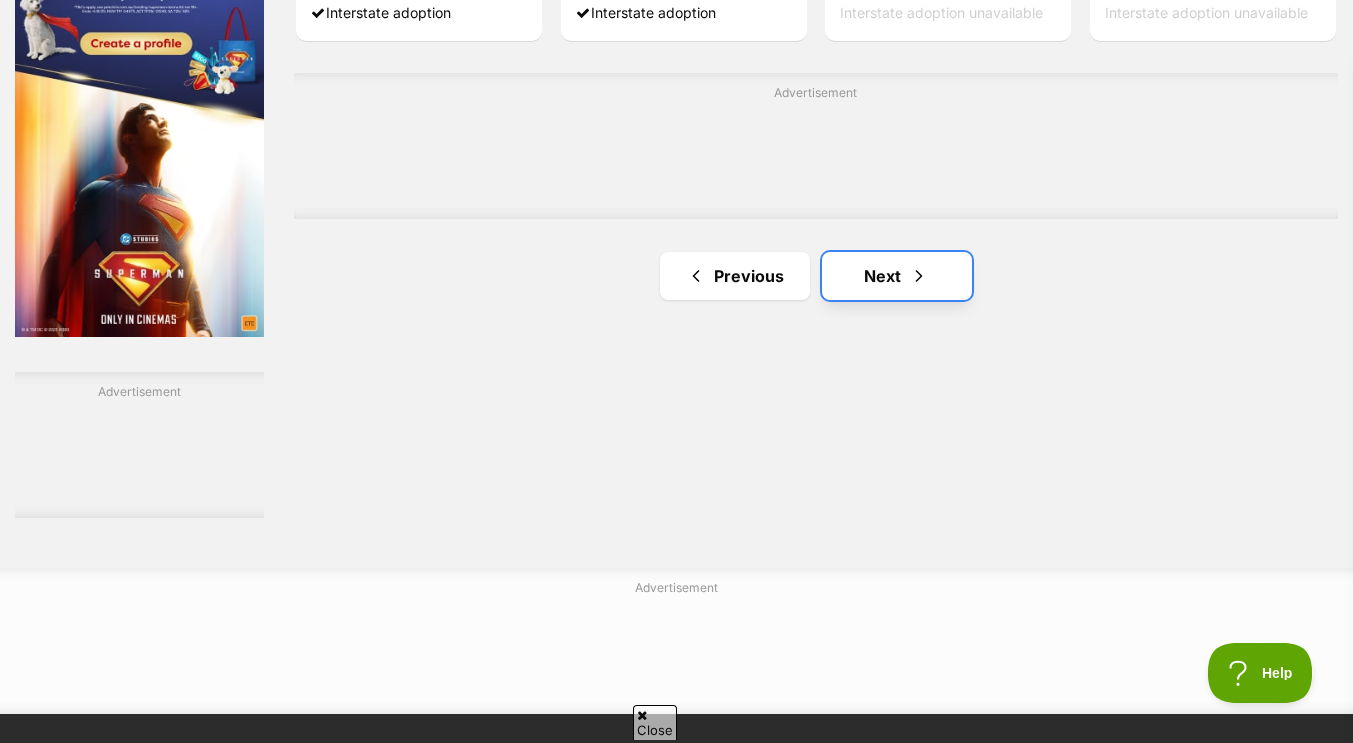 click at bounding box center [919, 276] 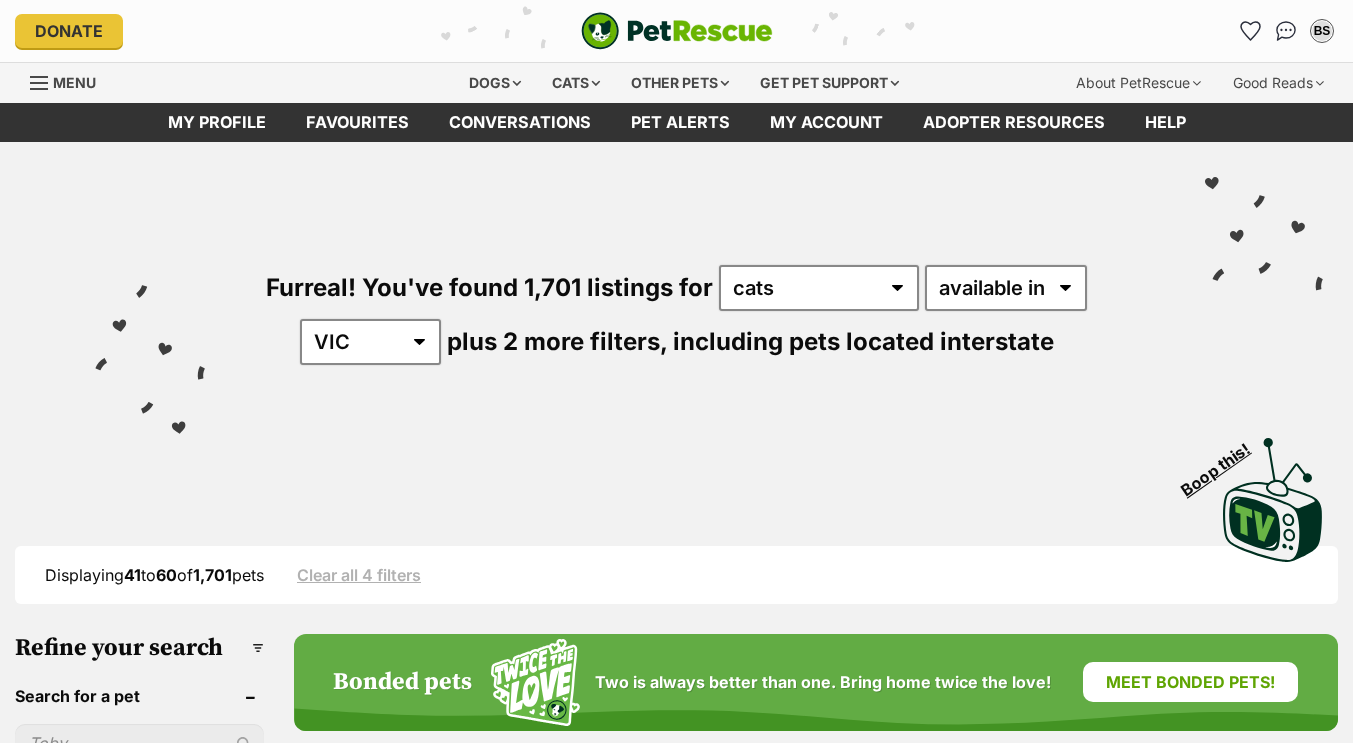 scroll, scrollTop: 0, scrollLeft: 0, axis: both 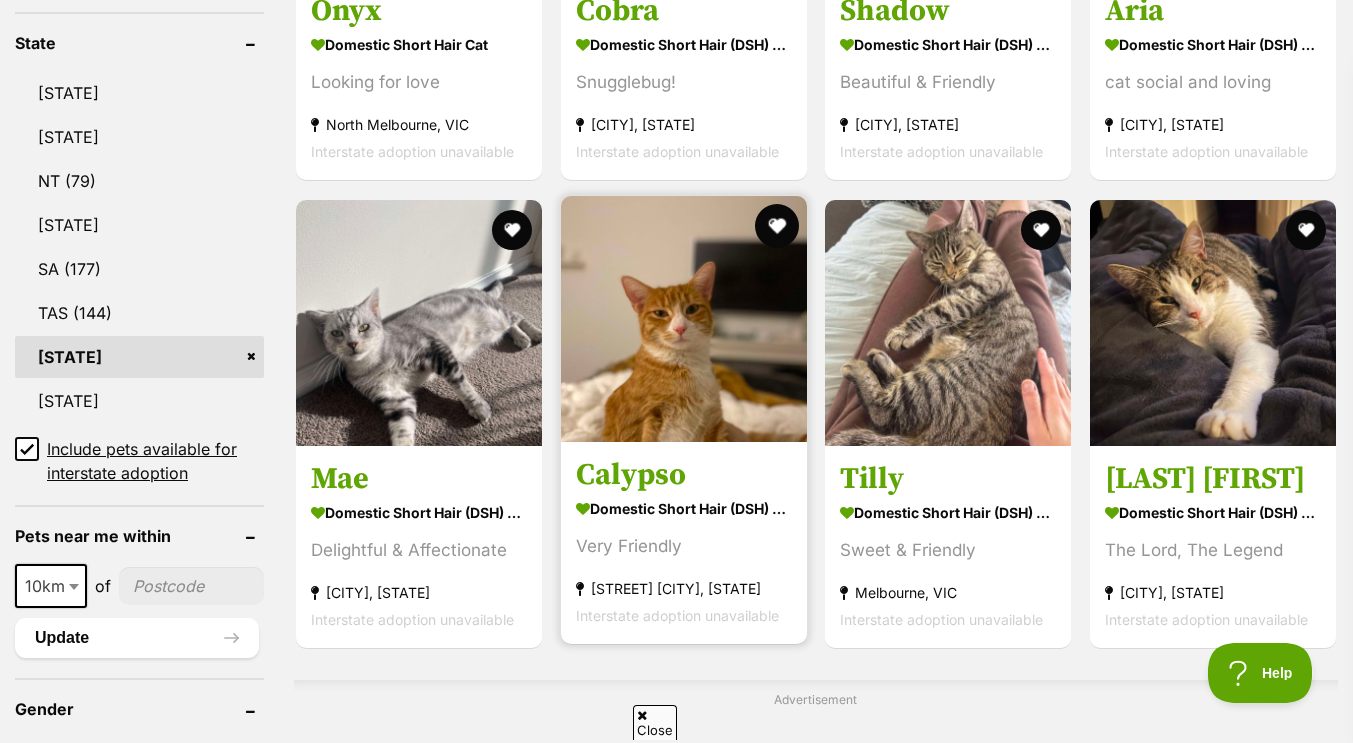 click at bounding box center [776, 226] 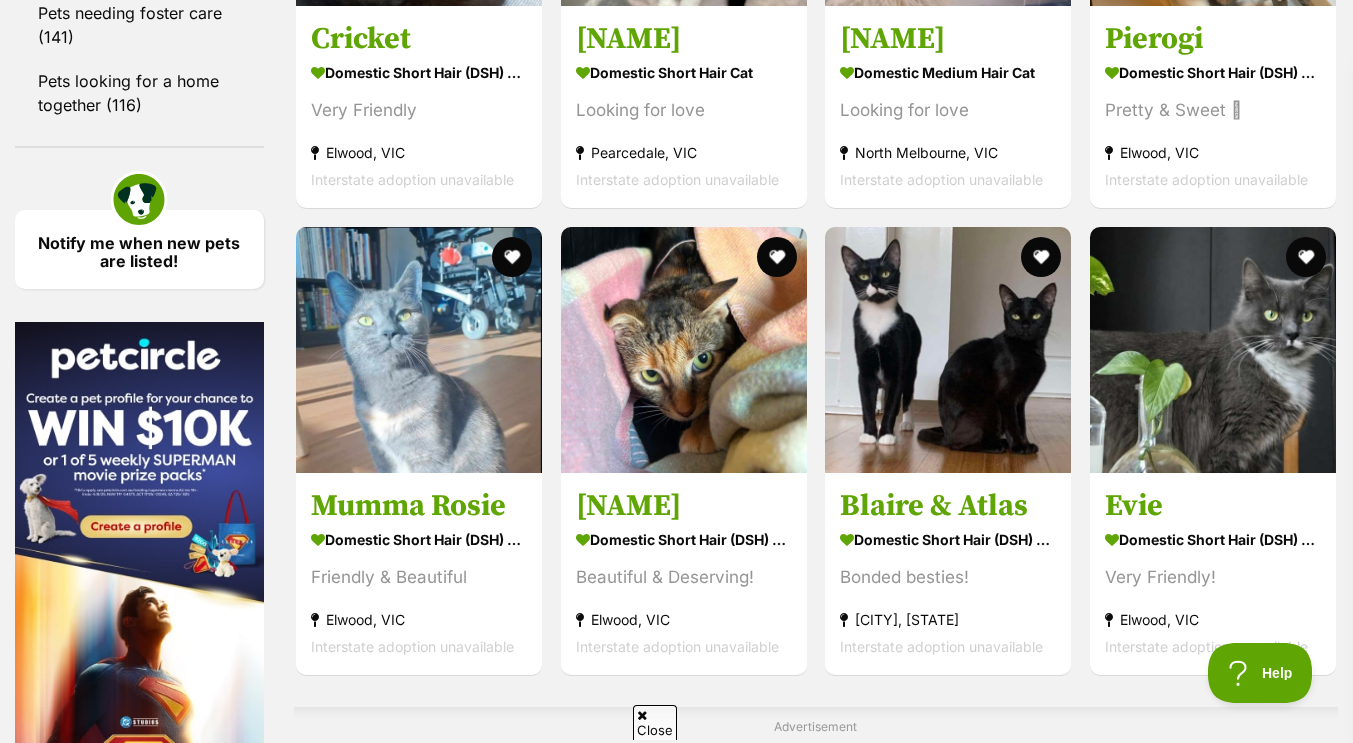 scroll, scrollTop: 2814, scrollLeft: 0, axis: vertical 